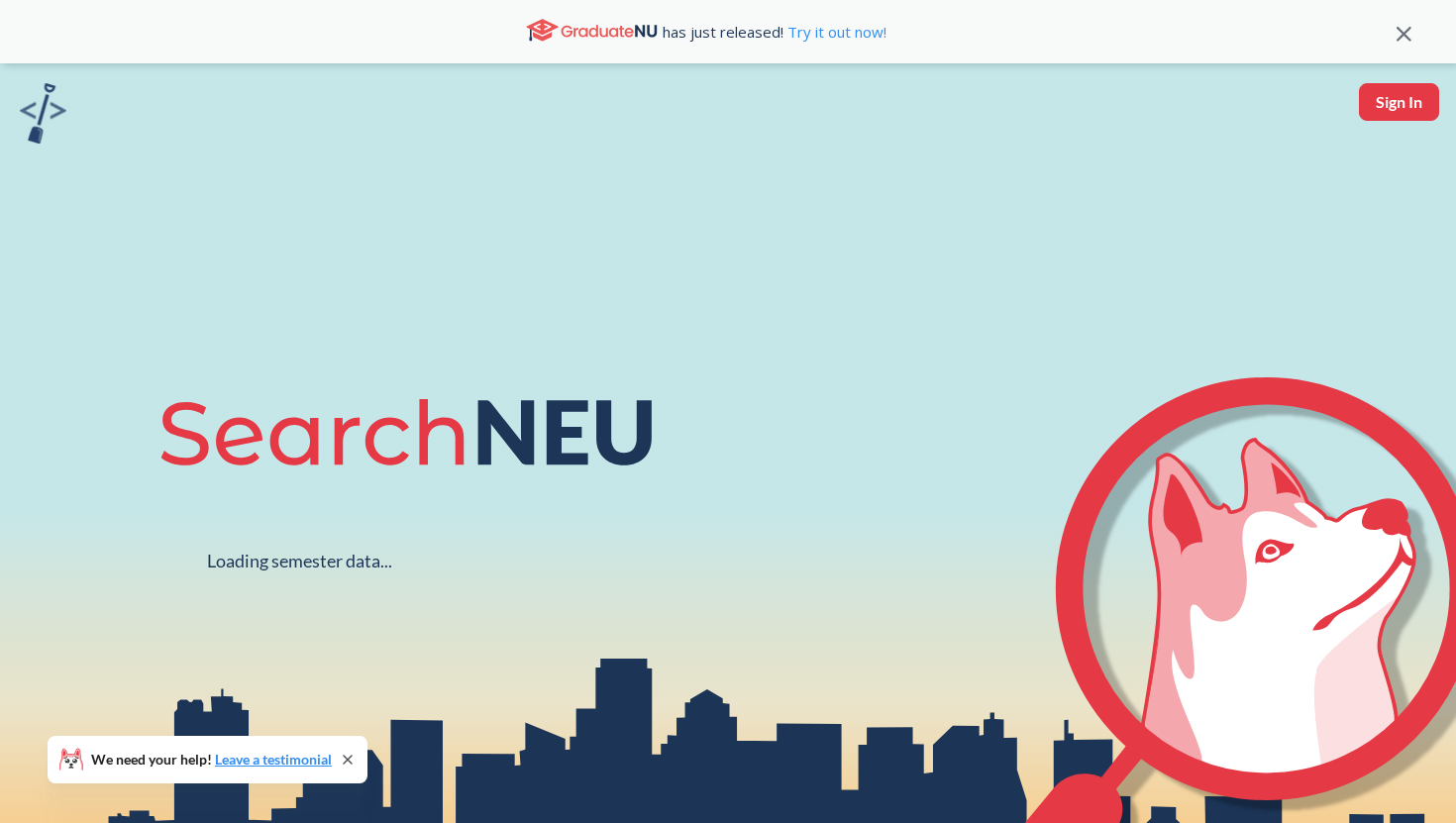 scroll, scrollTop: 0, scrollLeft: 0, axis: both 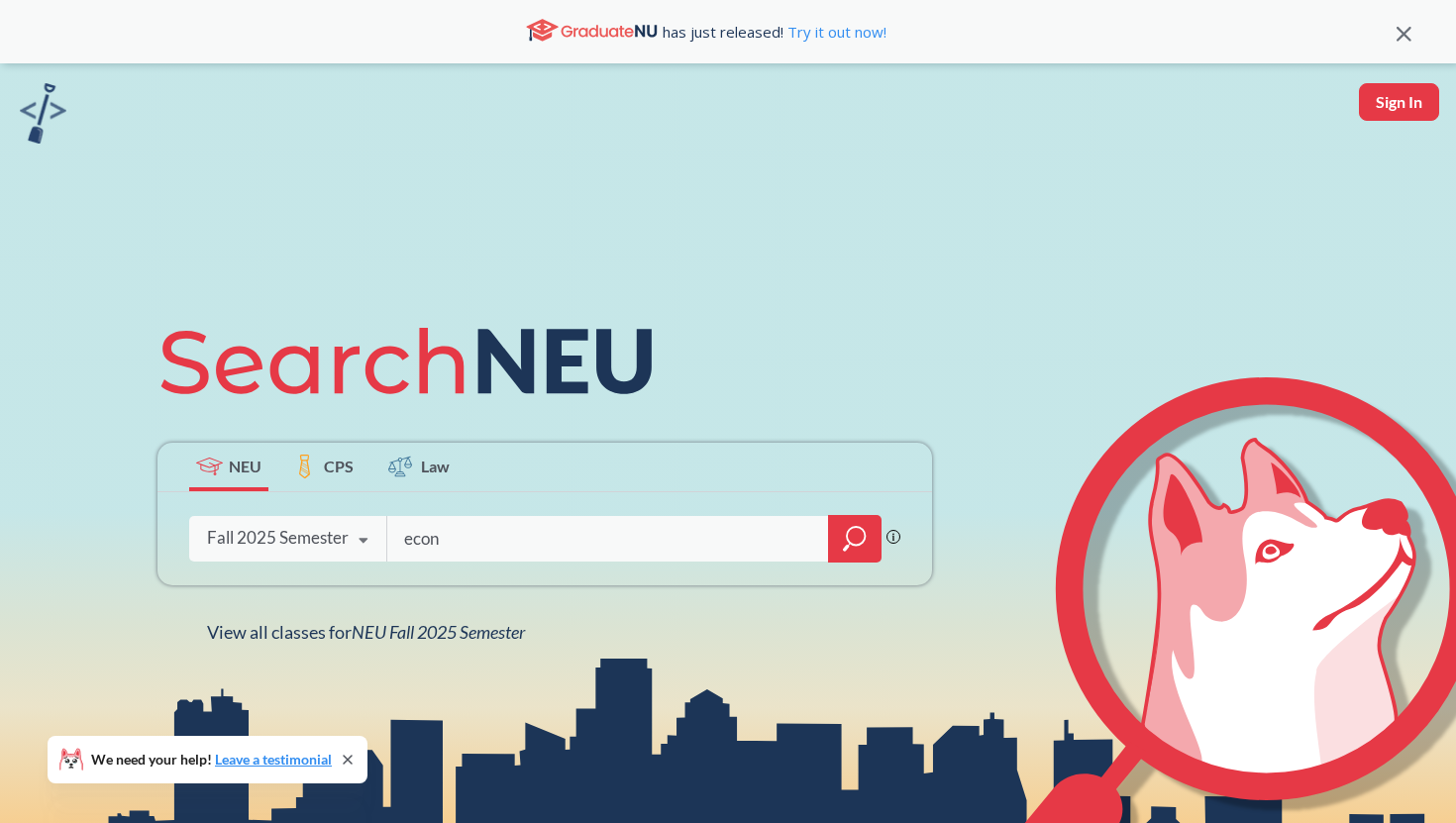 type on "econ" 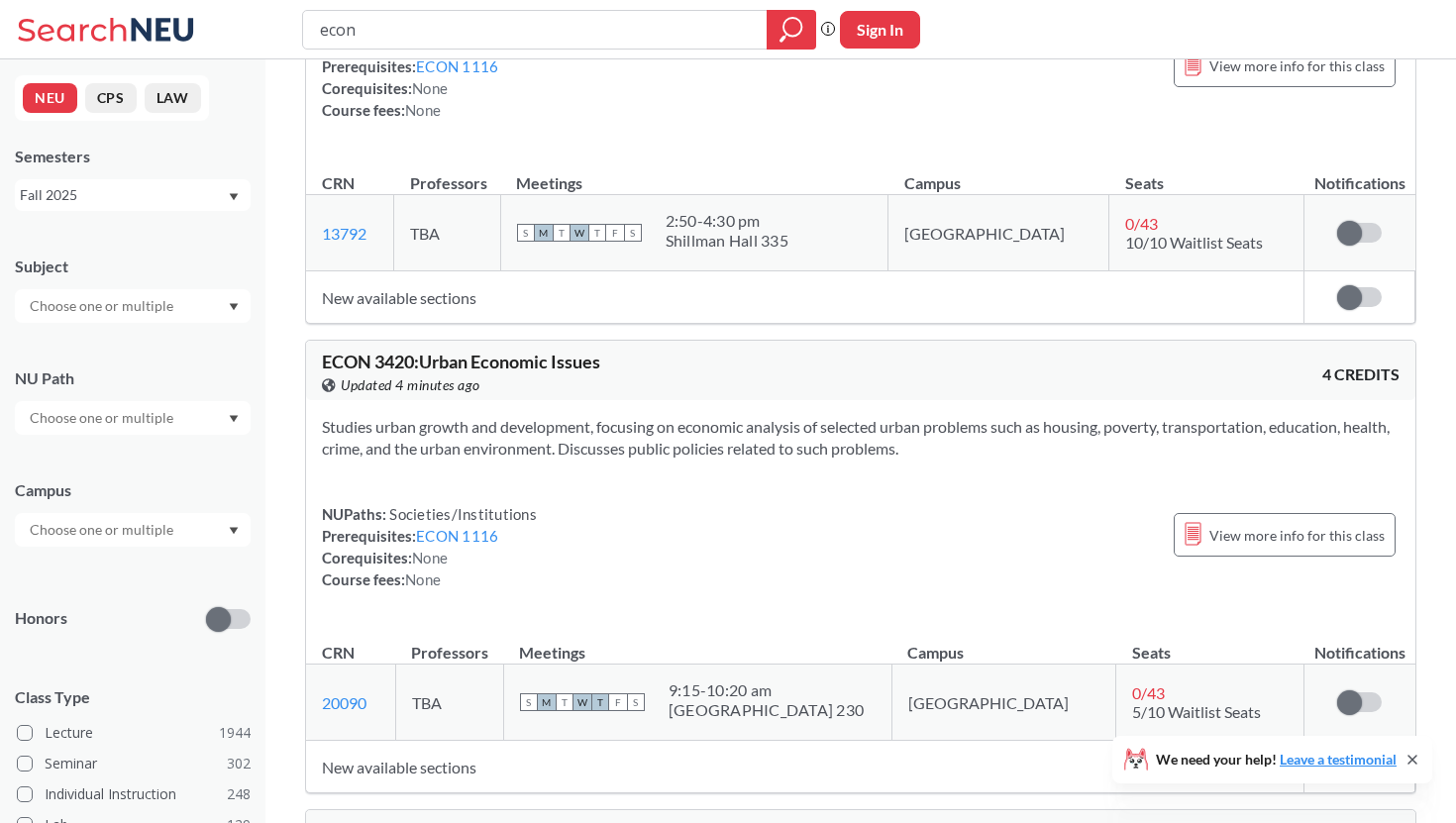 scroll, scrollTop: 2000, scrollLeft: 0, axis: vertical 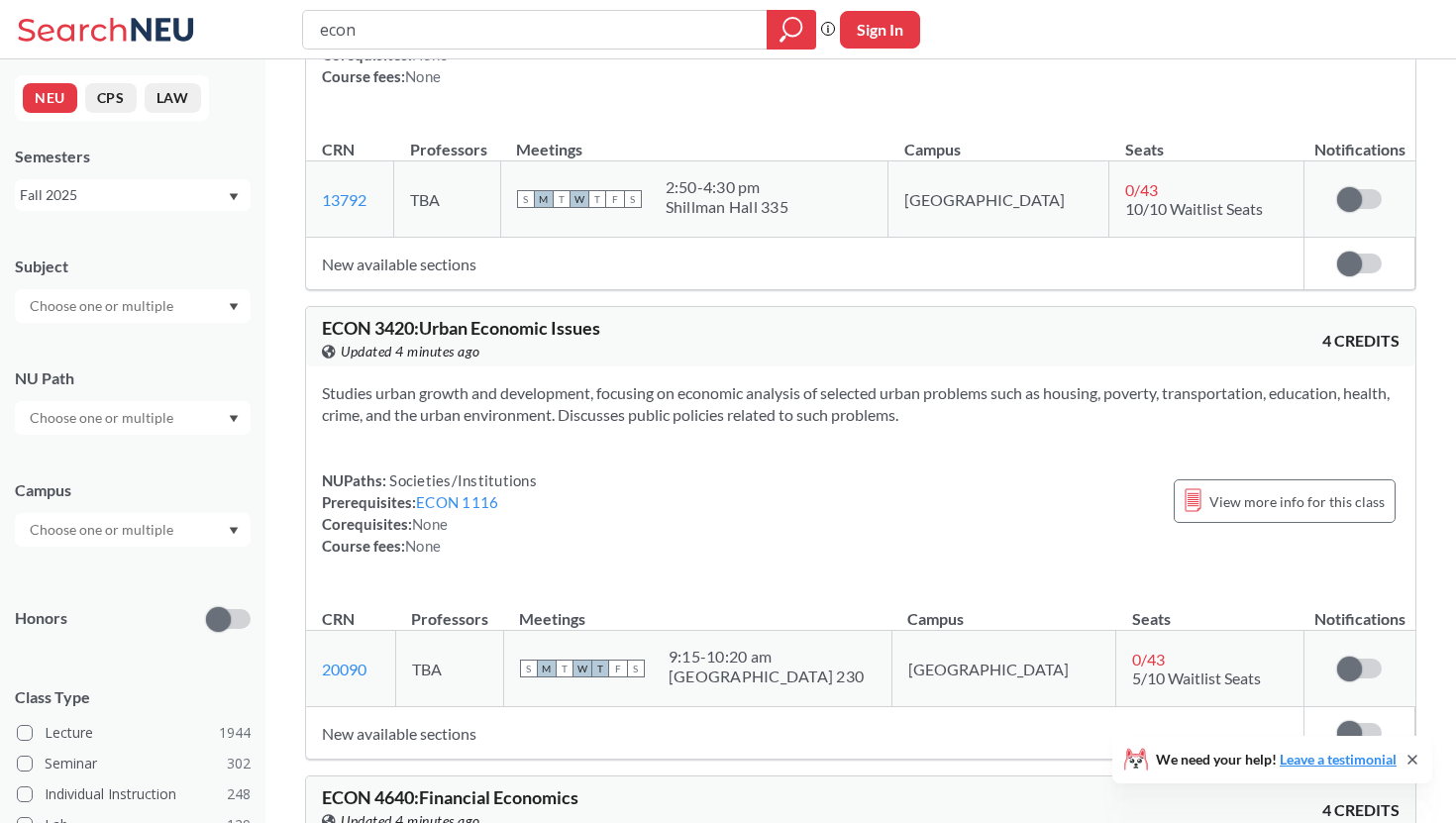 click at bounding box center [133, 530] 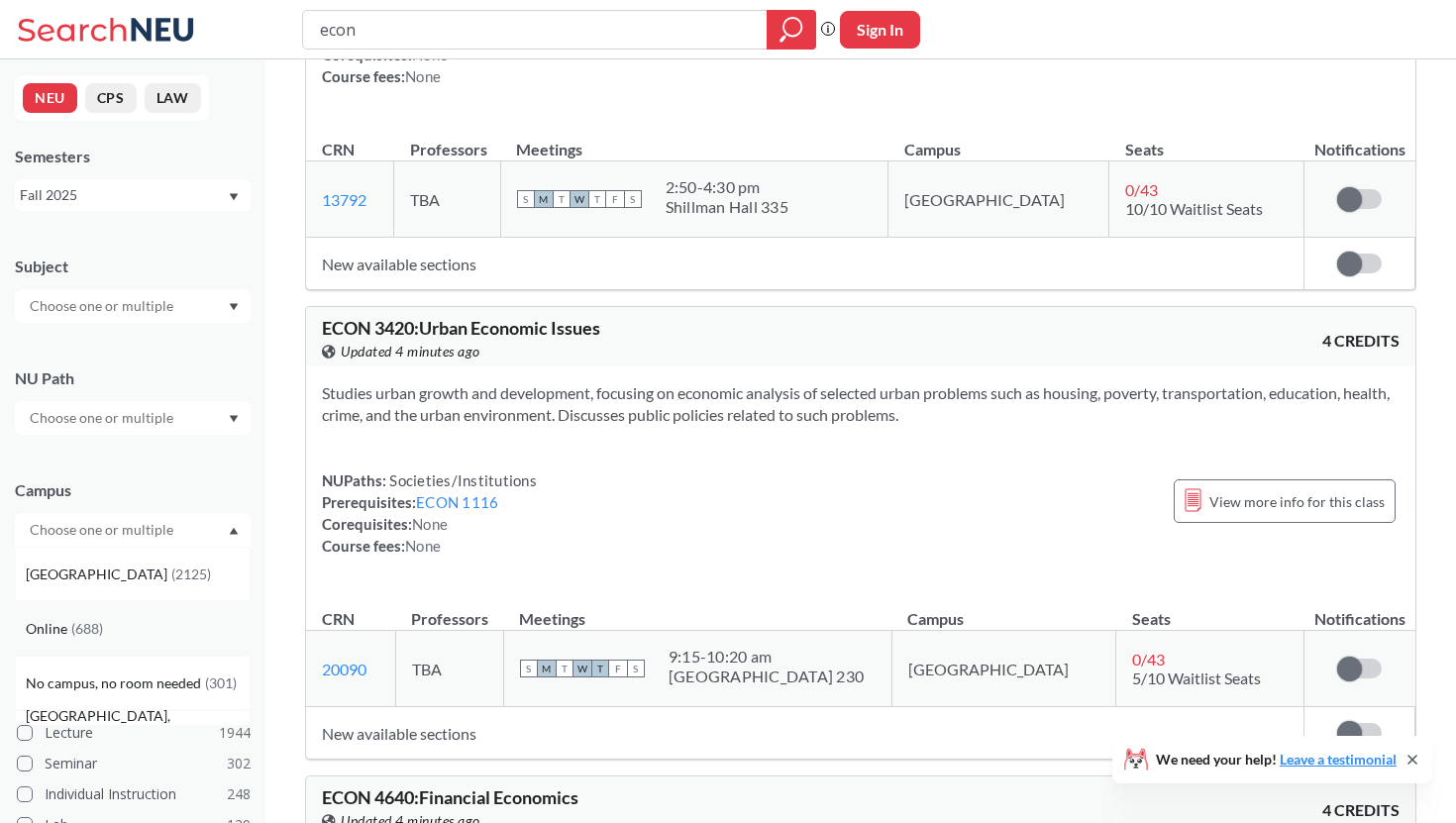 click on "Online ( 688 )" at bounding box center (138, 629) 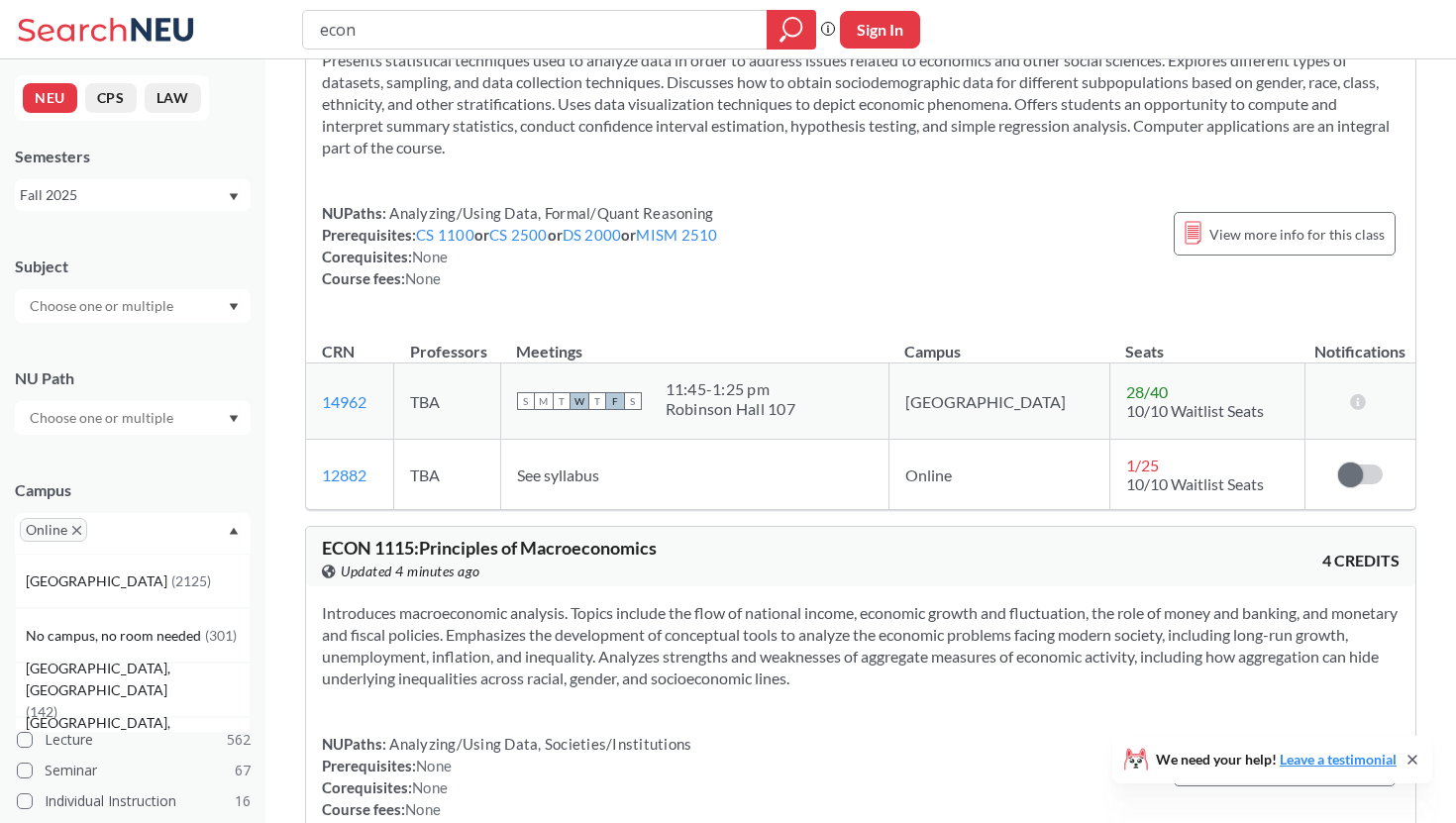 scroll, scrollTop: 208, scrollLeft: 0, axis: vertical 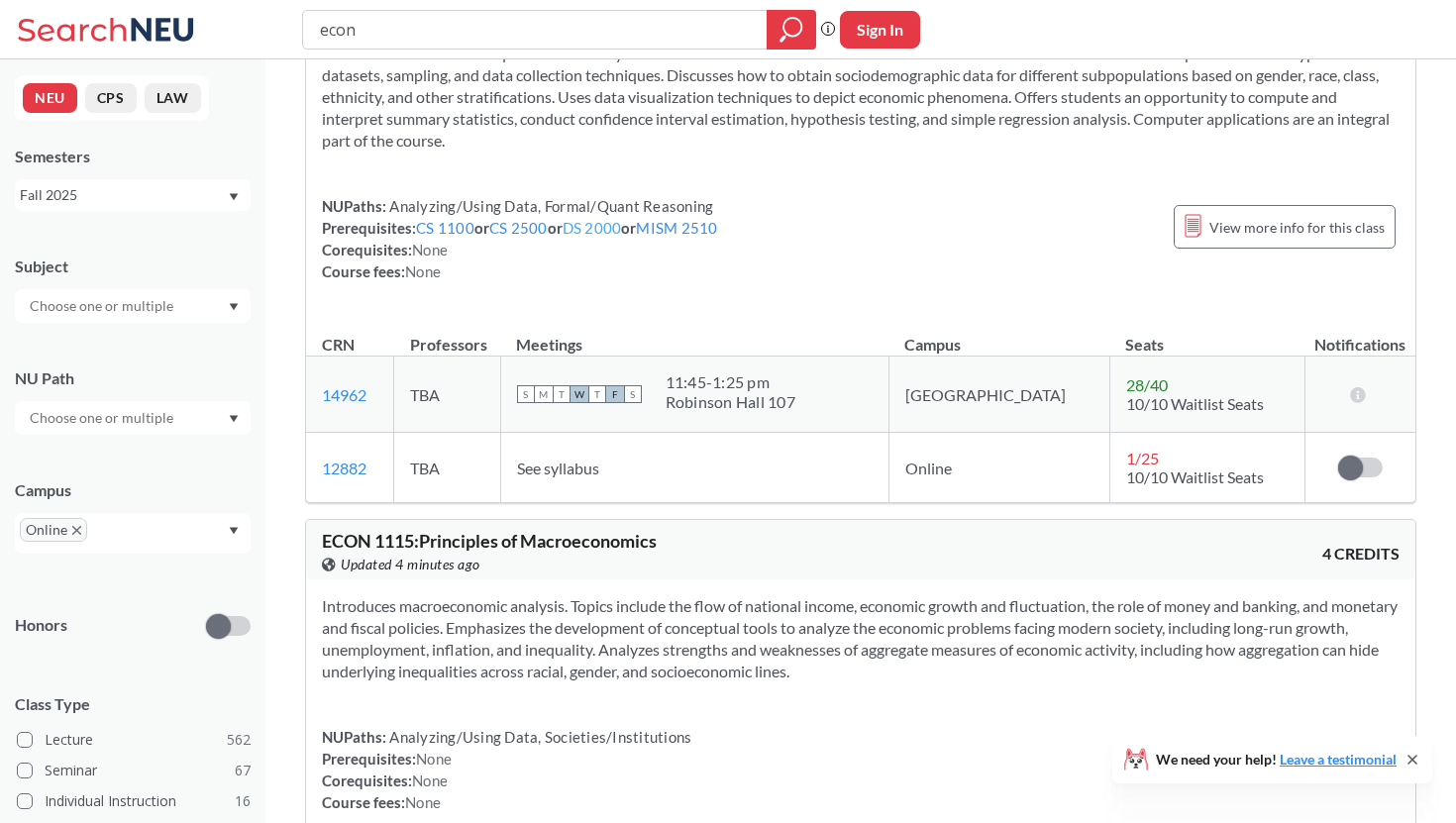 click on "DS 2000" at bounding box center [592, 228] 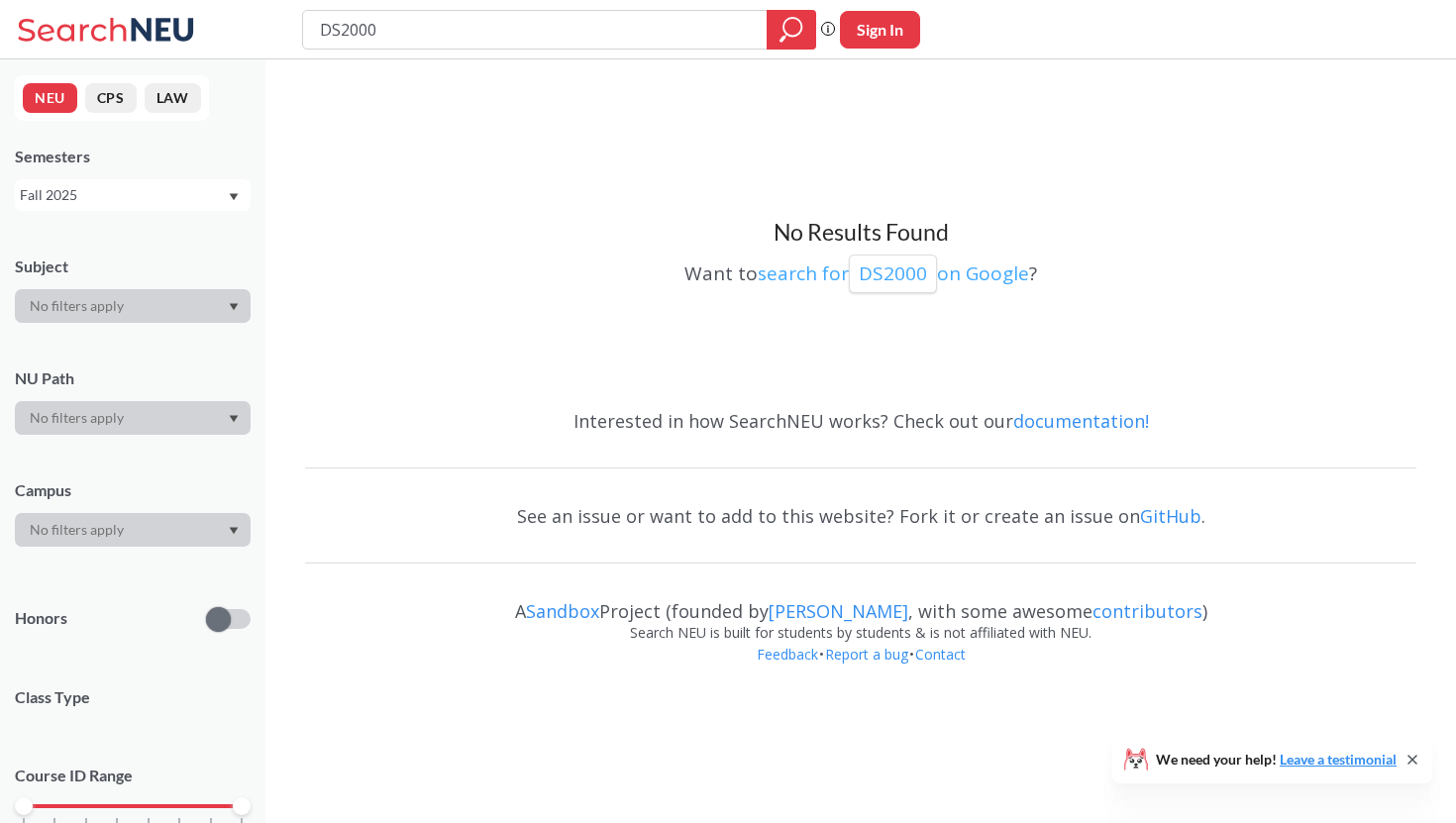 click on "DS2000" at bounding box center [892, 273] 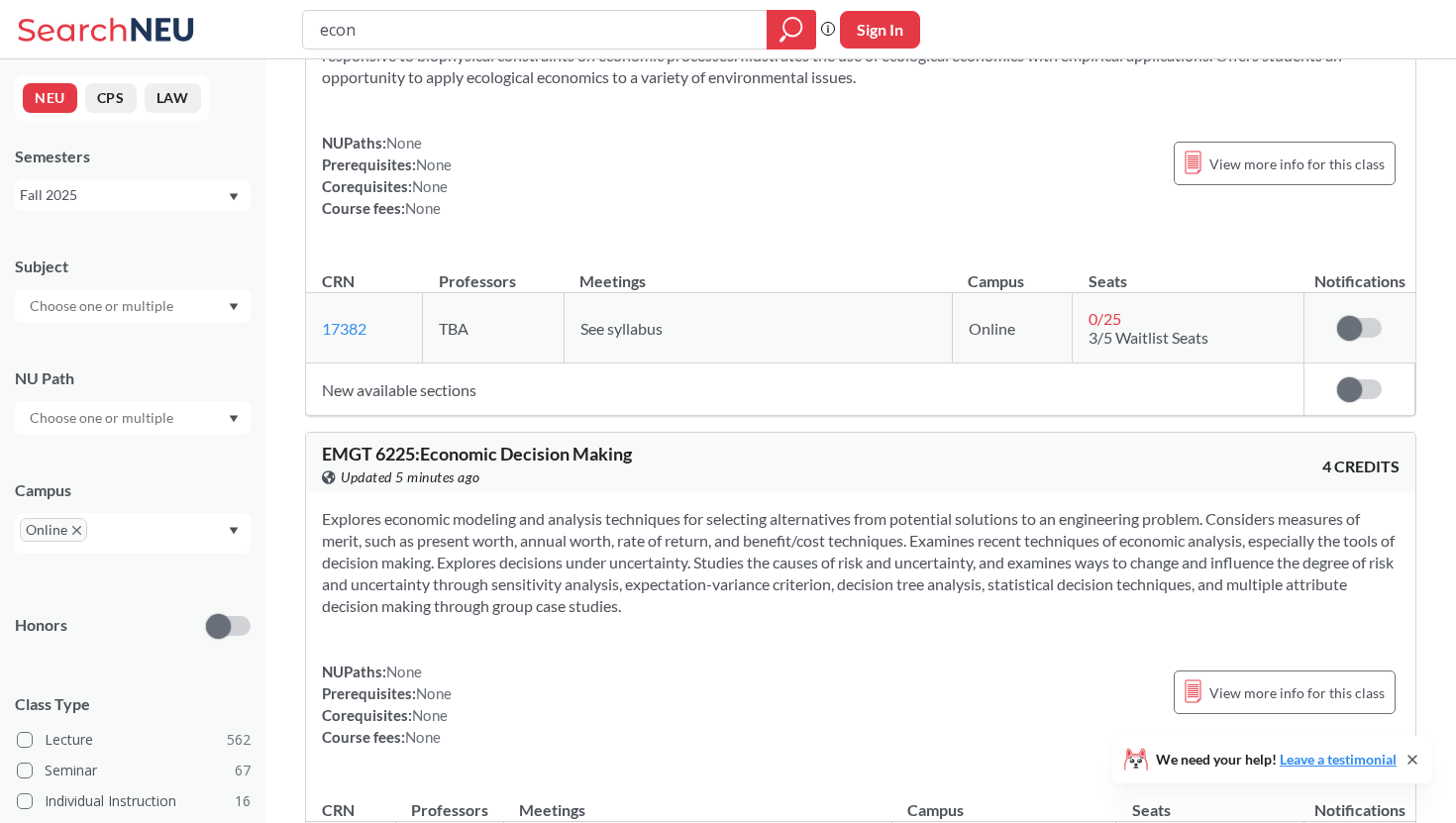 scroll, scrollTop: 2114, scrollLeft: 0, axis: vertical 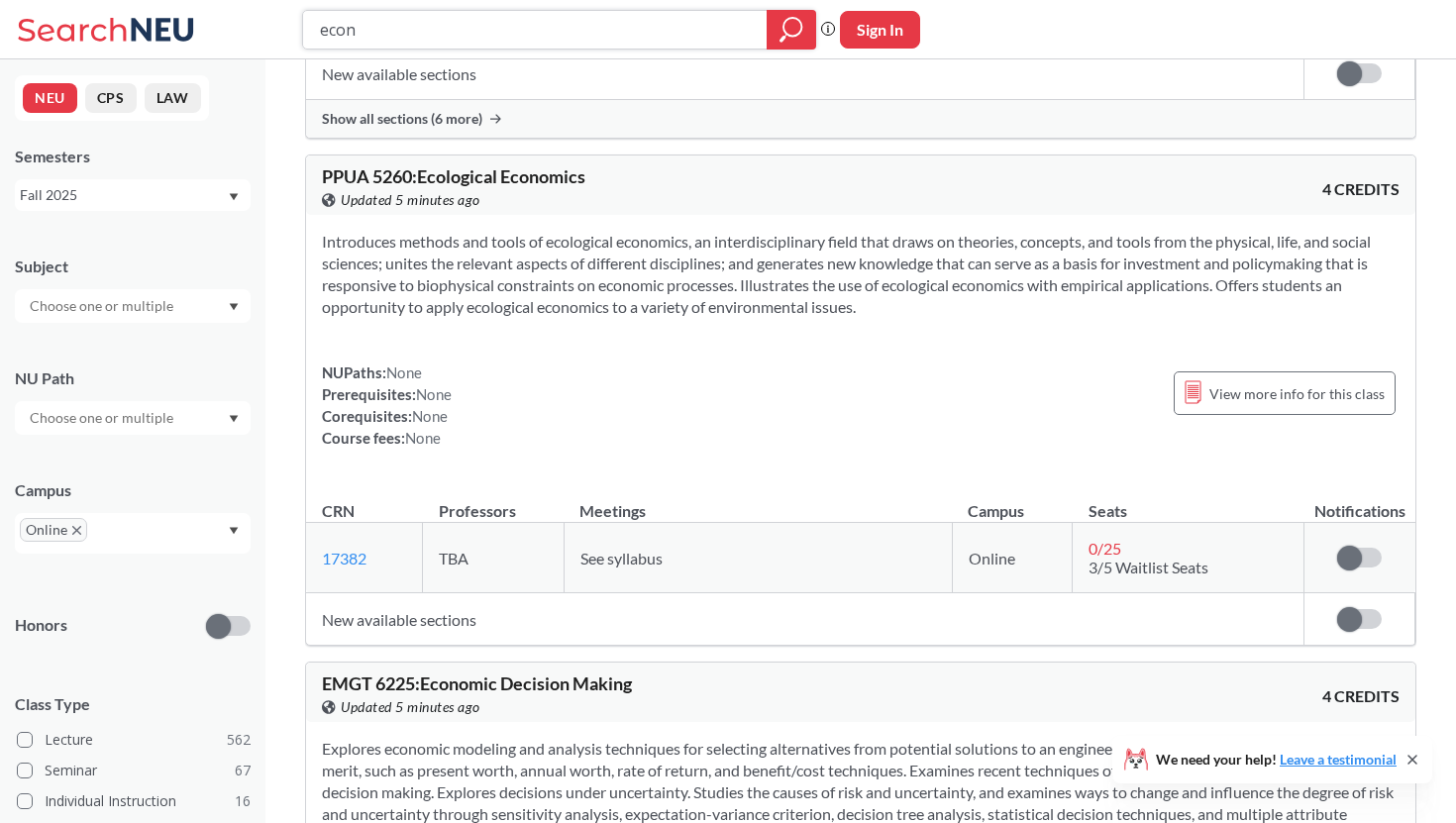 click on "econ" at bounding box center (535, 30) 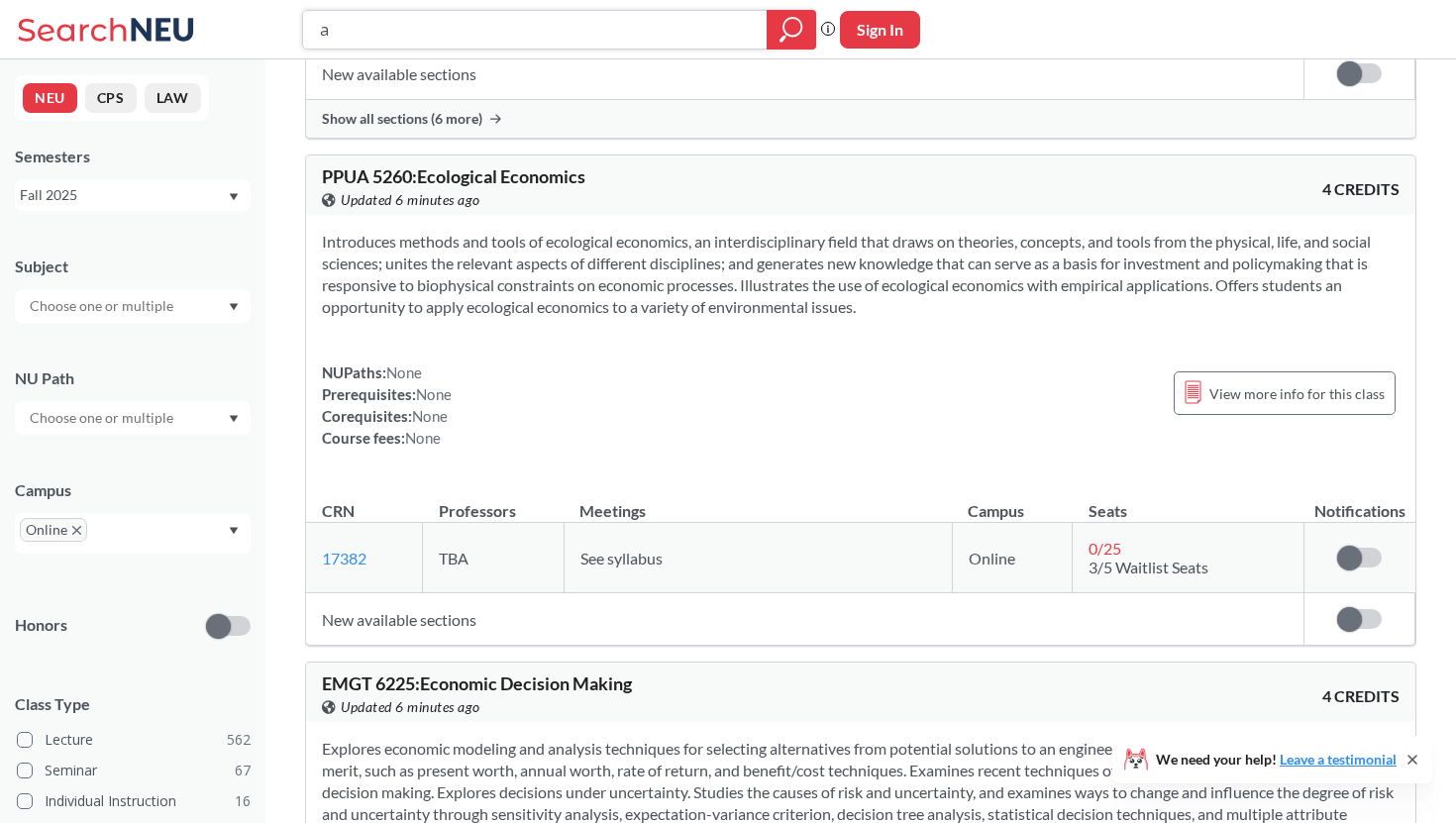 type on "ai" 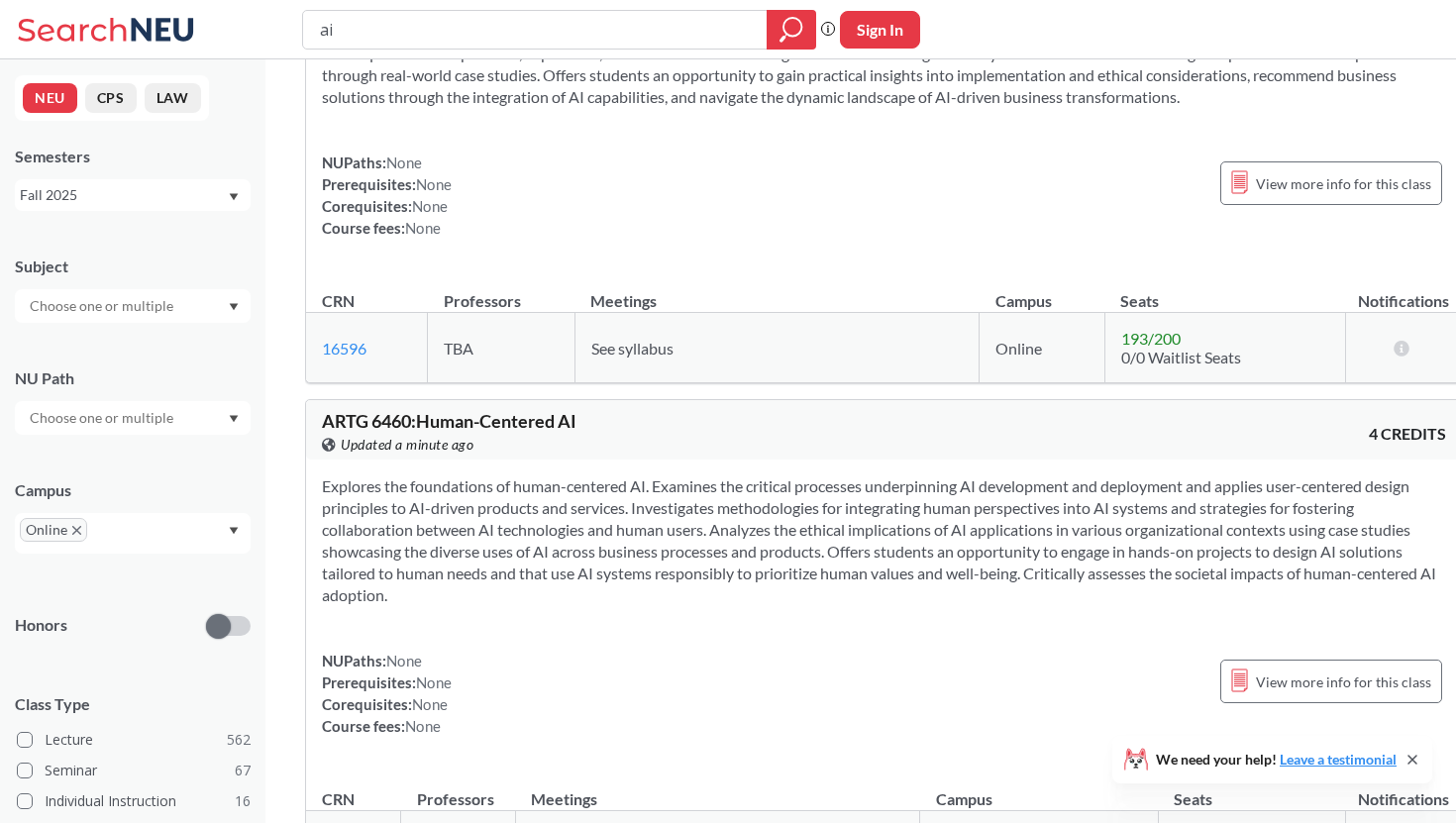 scroll, scrollTop: 0, scrollLeft: 0, axis: both 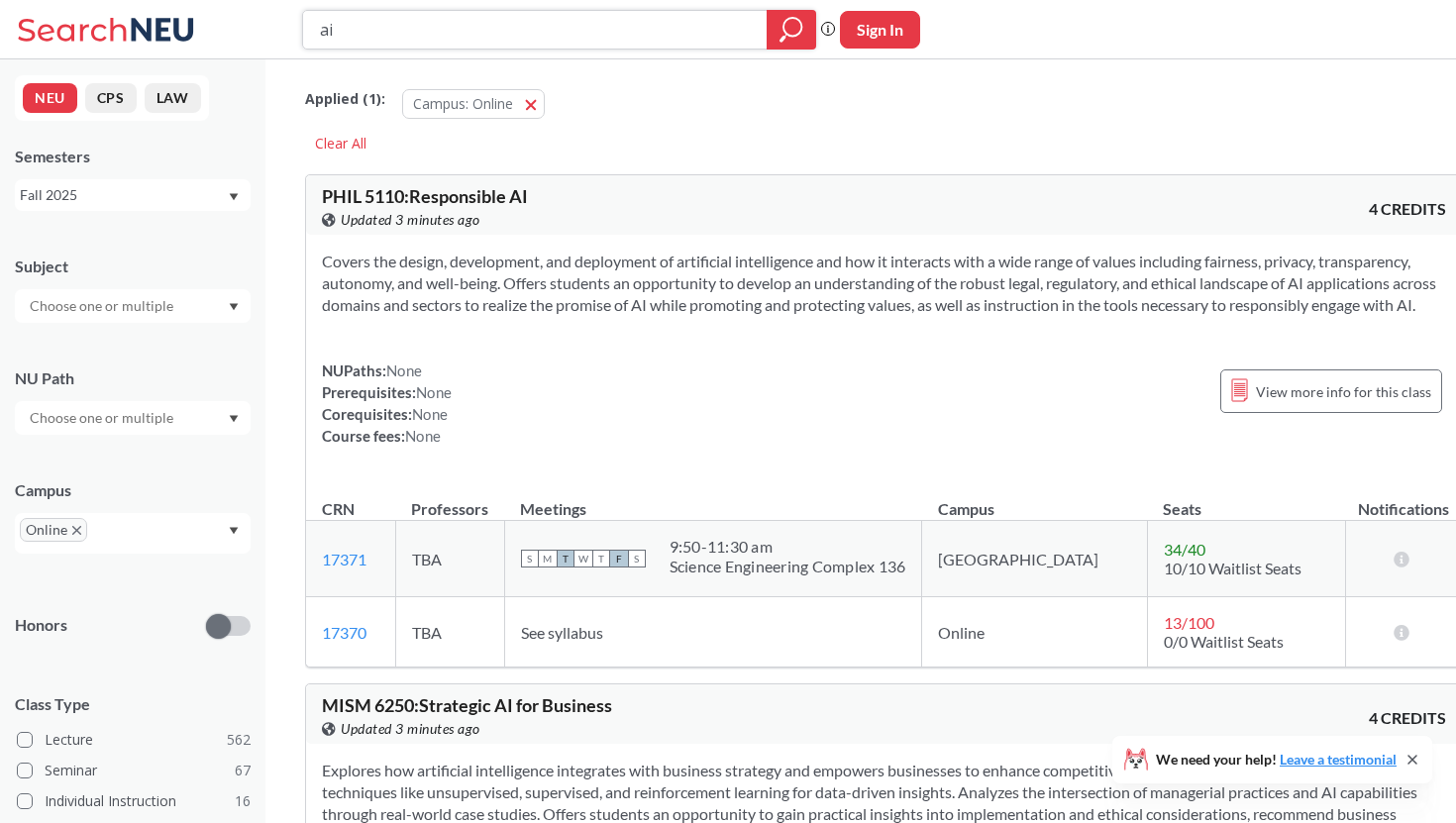 click on "ai" at bounding box center [535, 30] 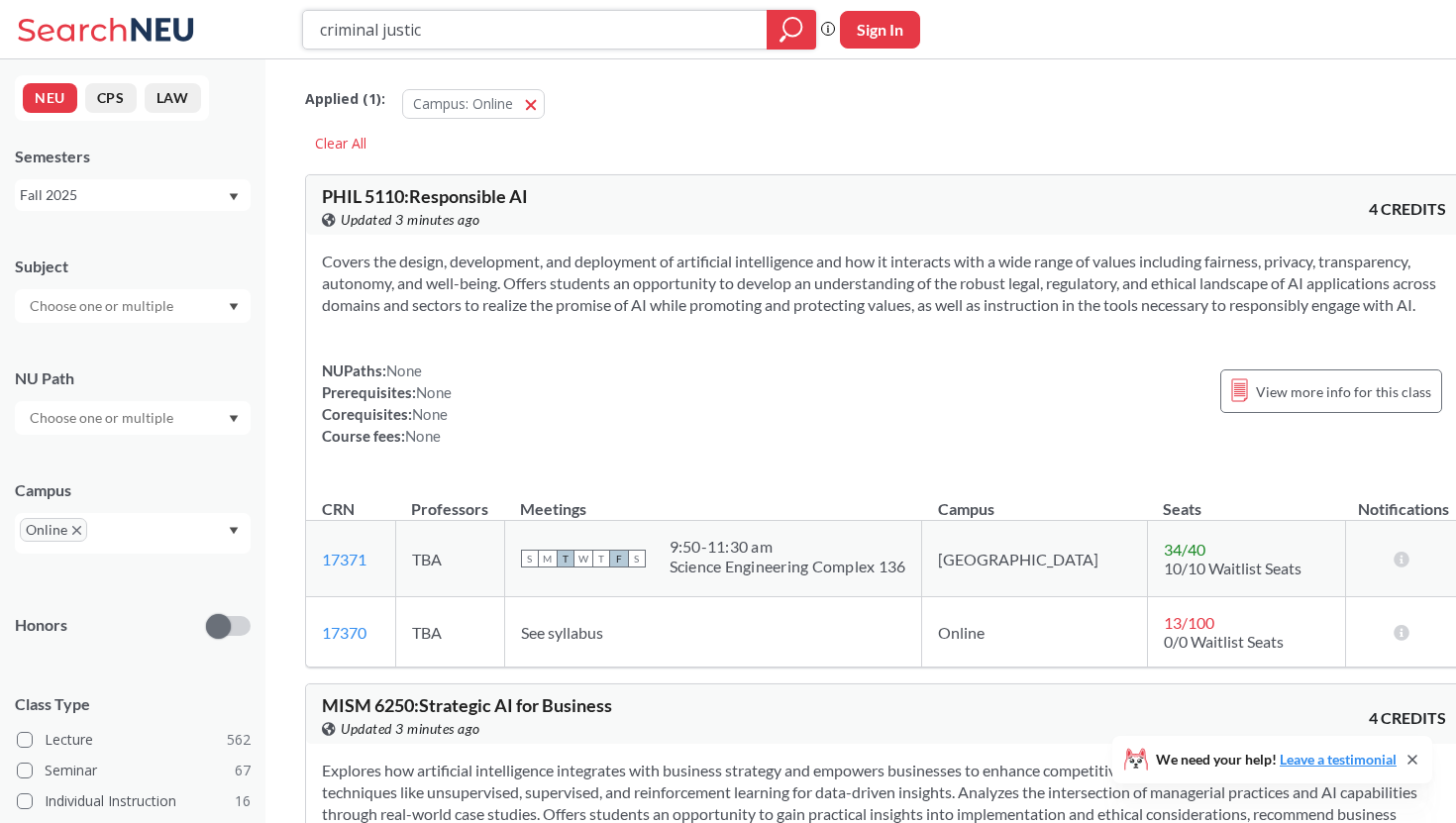 type on "criminal justice" 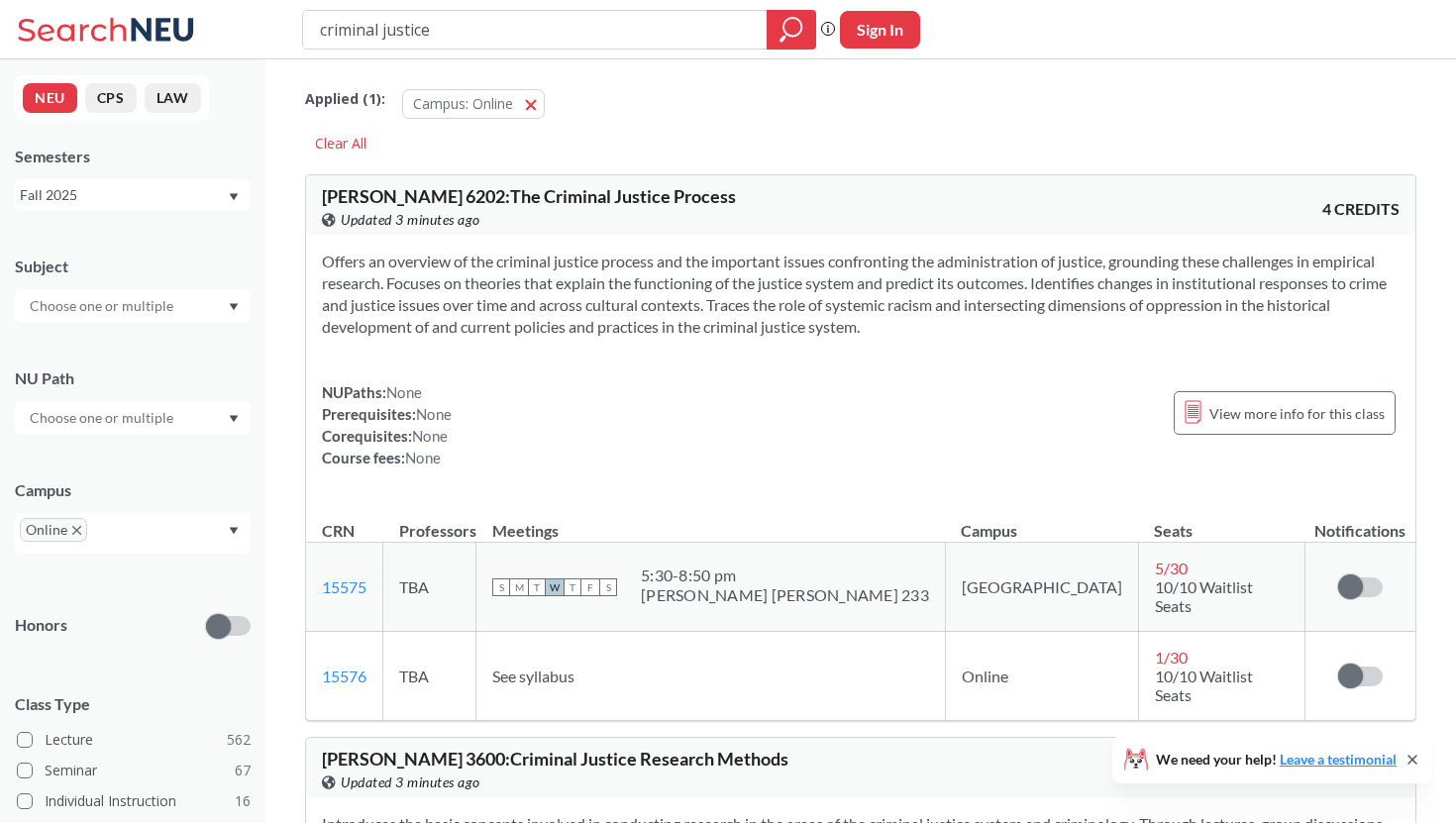 click on "[PERSON_NAME]   6202 :  The Criminal Justice Process" at bounding box center [529, 196] 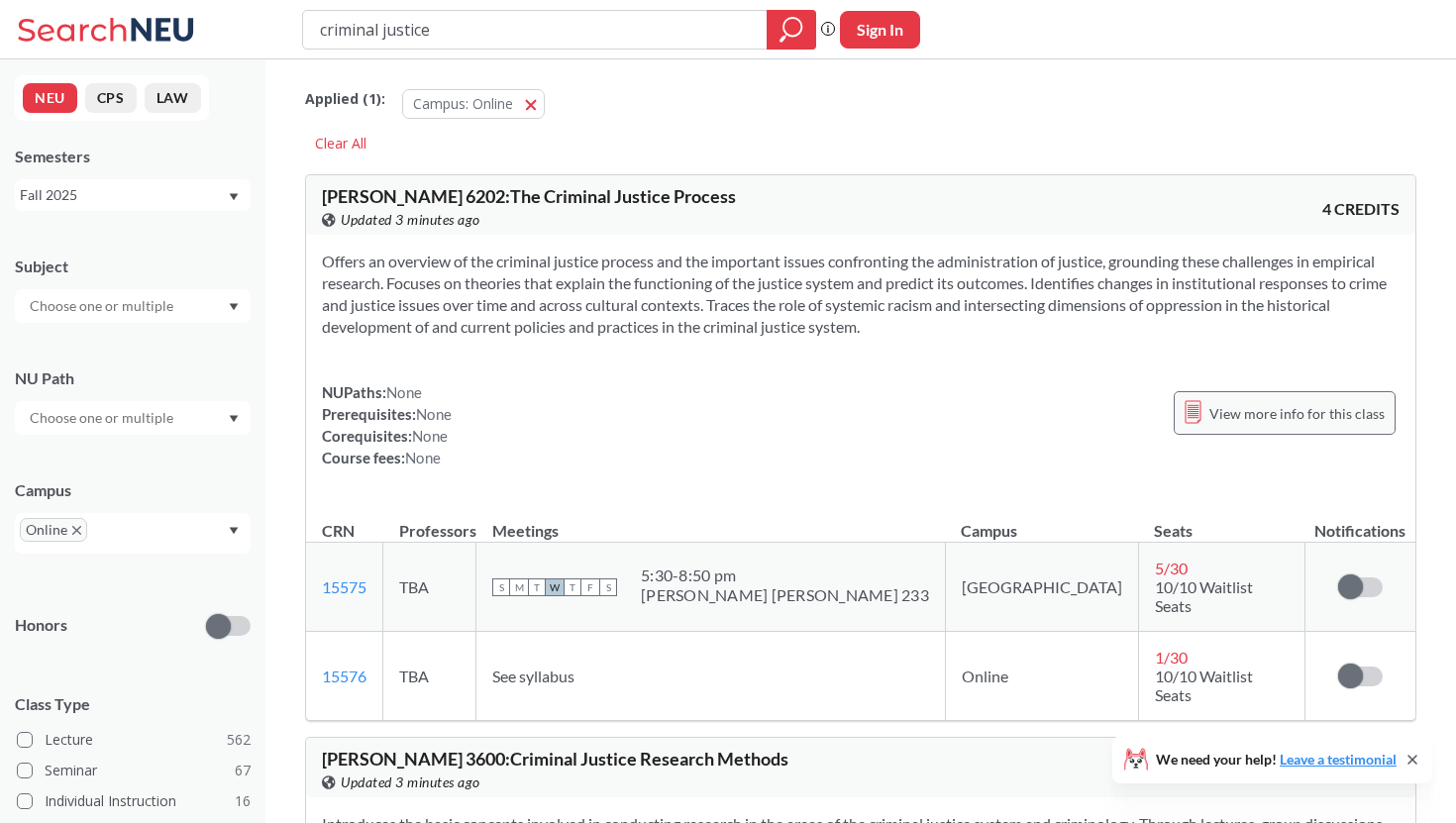 click on "View more info for this class" at bounding box center [1285, 413] 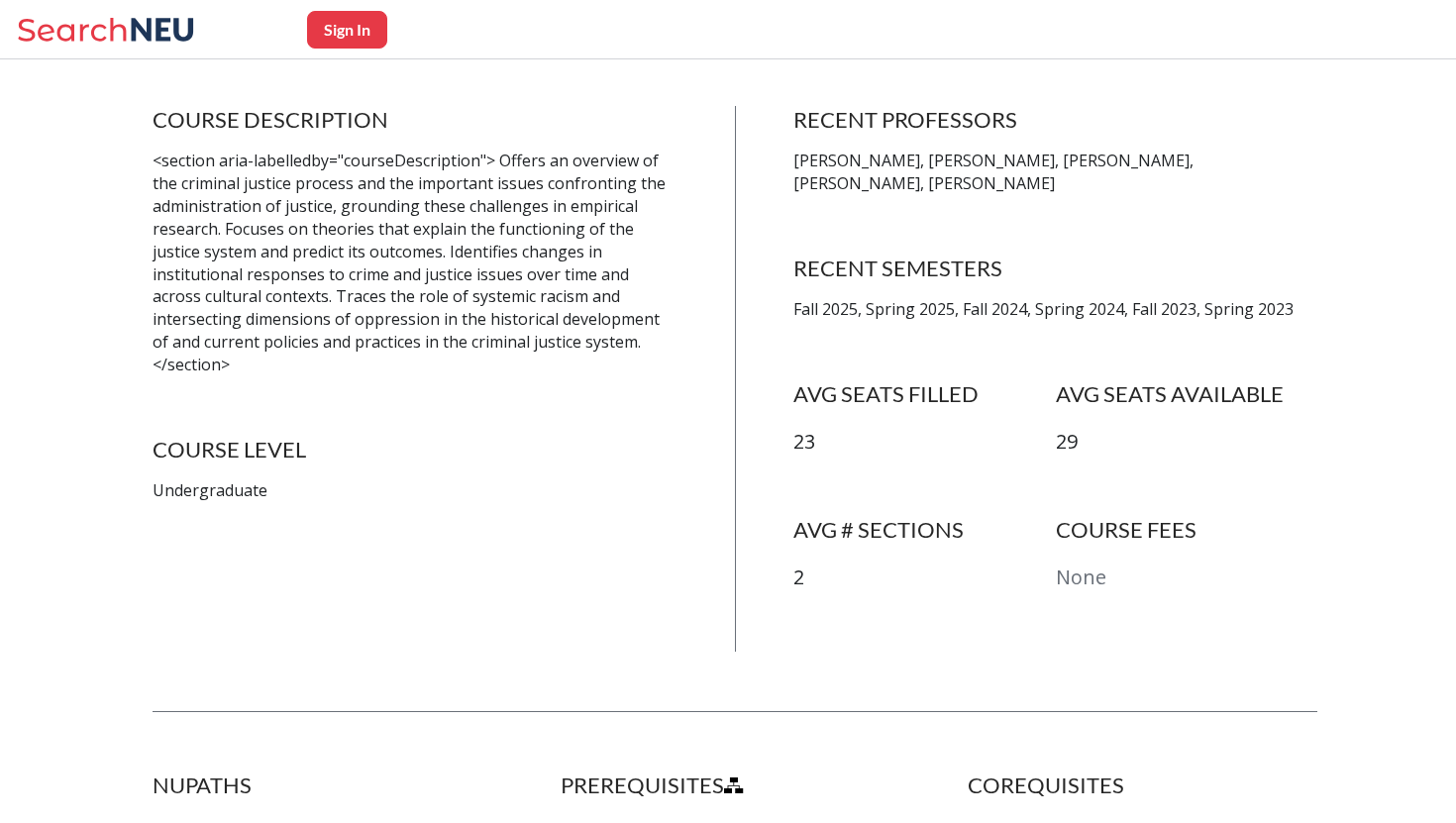 scroll, scrollTop: 233, scrollLeft: 0, axis: vertical 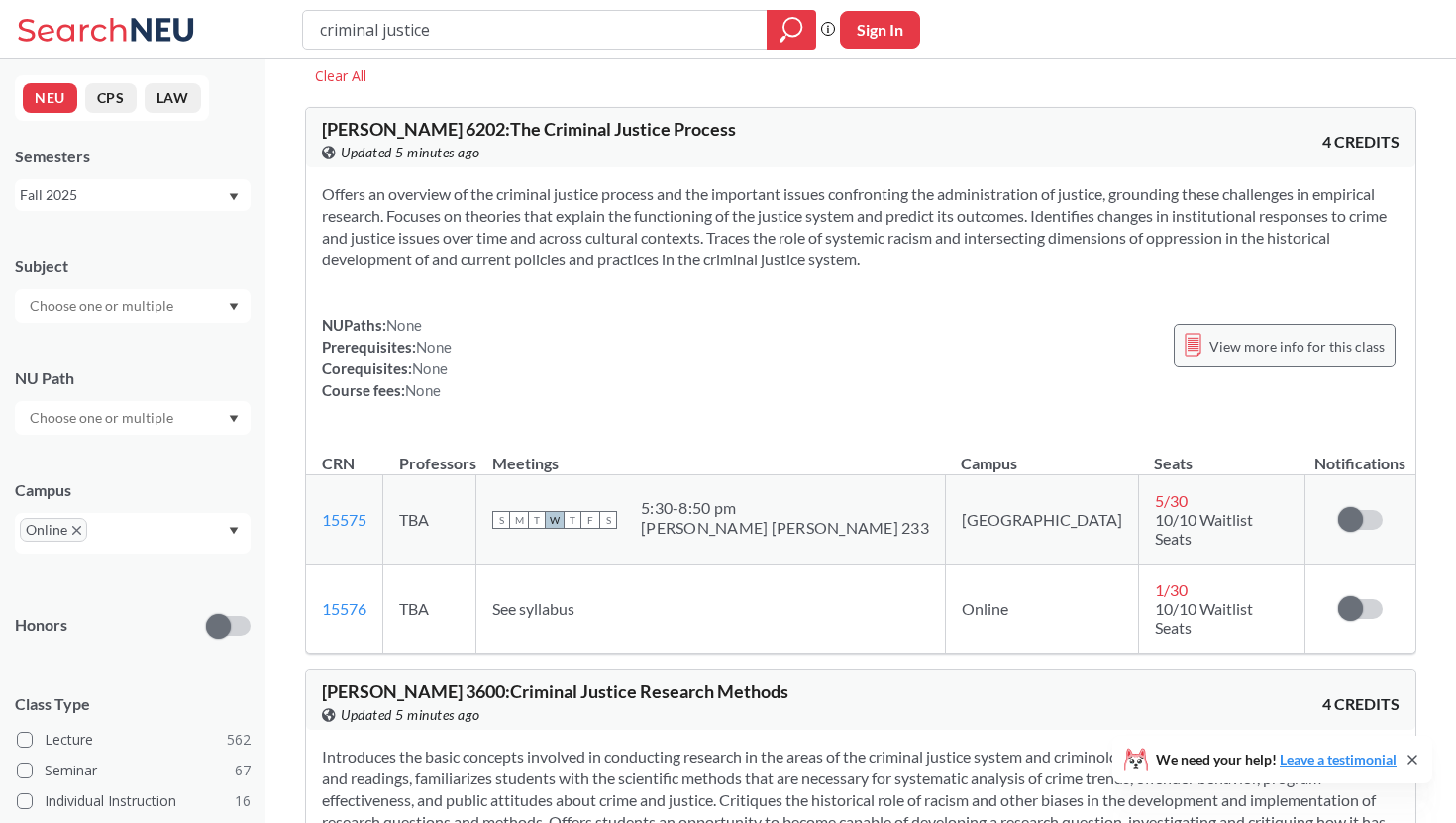 click on "View more info for this class" at bounding box center [1297, 346] 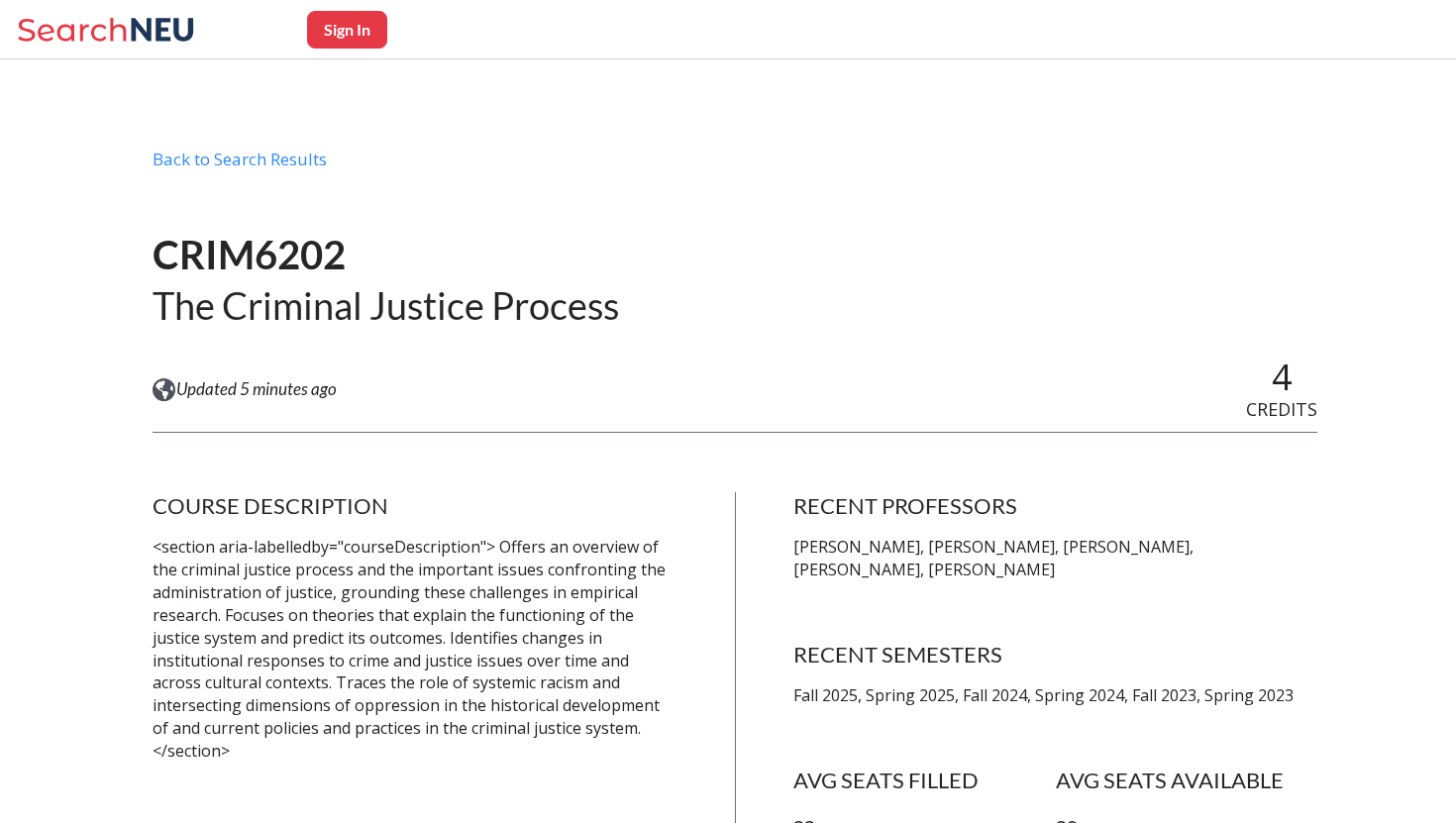 scroll, scrollTop: 706, scrollLeft: 0, axis: vertical 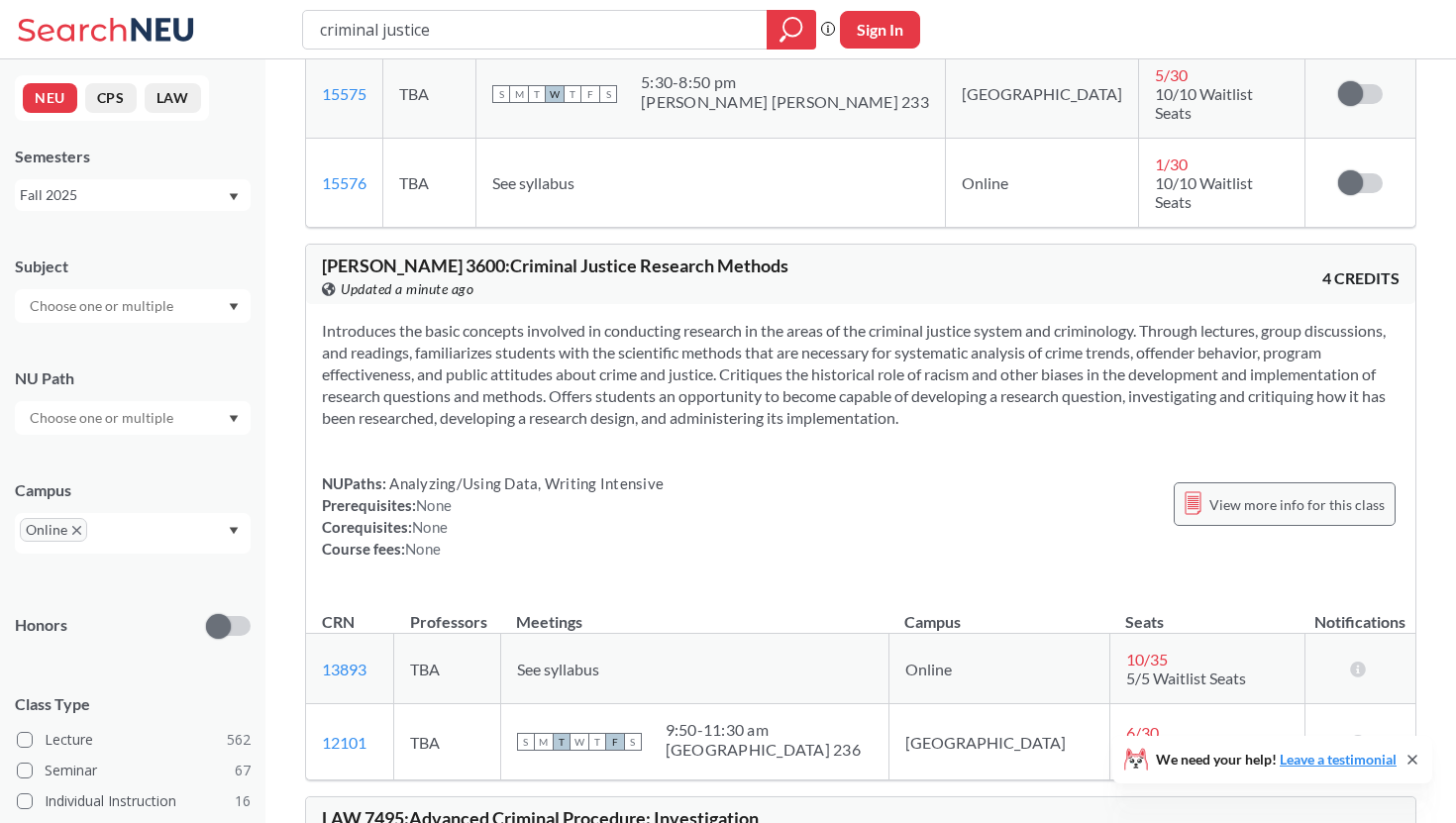 click on "View more info for this class" at bounding box center (1297, 504) 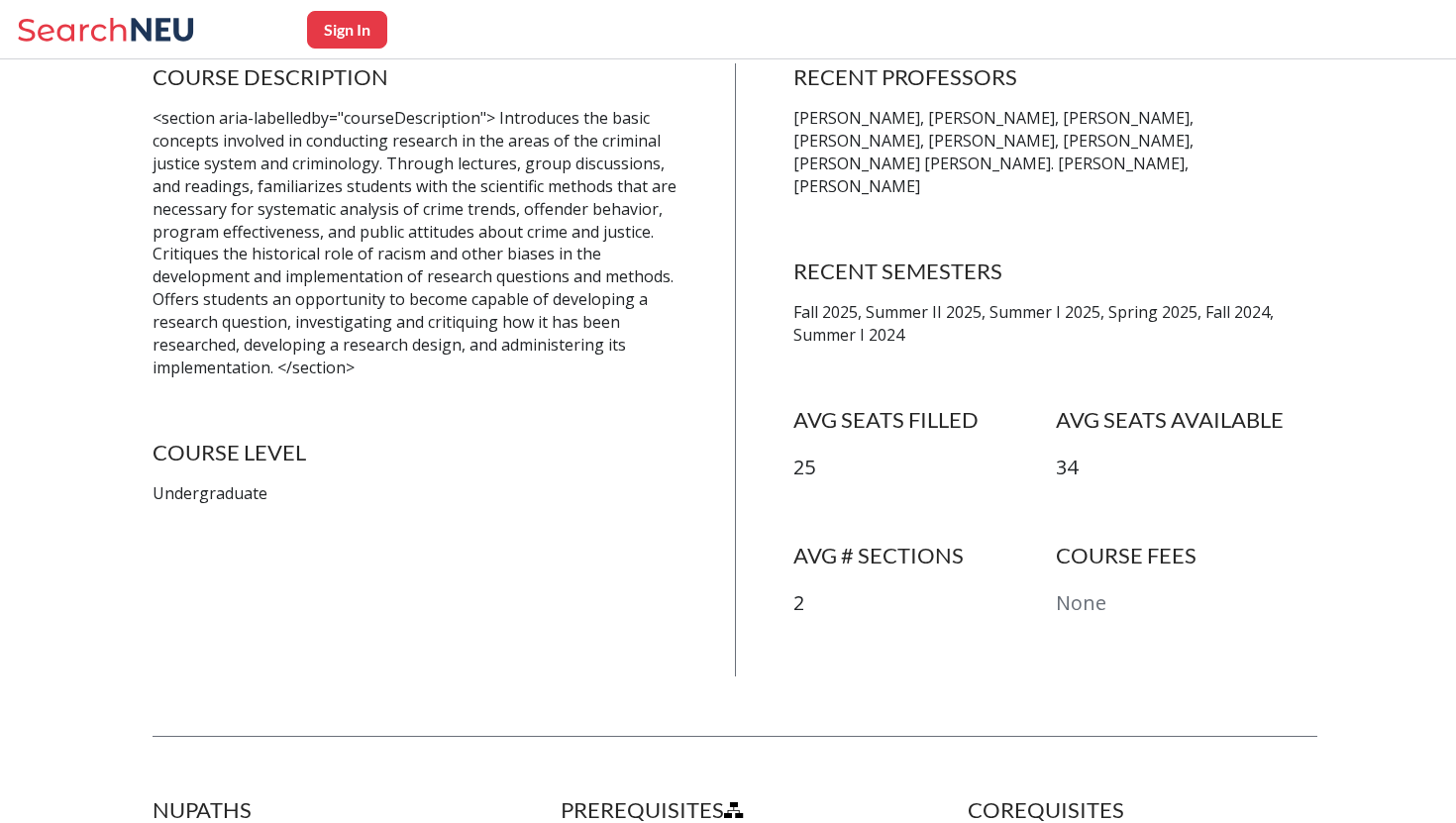 scroll, scrollTop: 0, scrollLeft: 0, axis: both 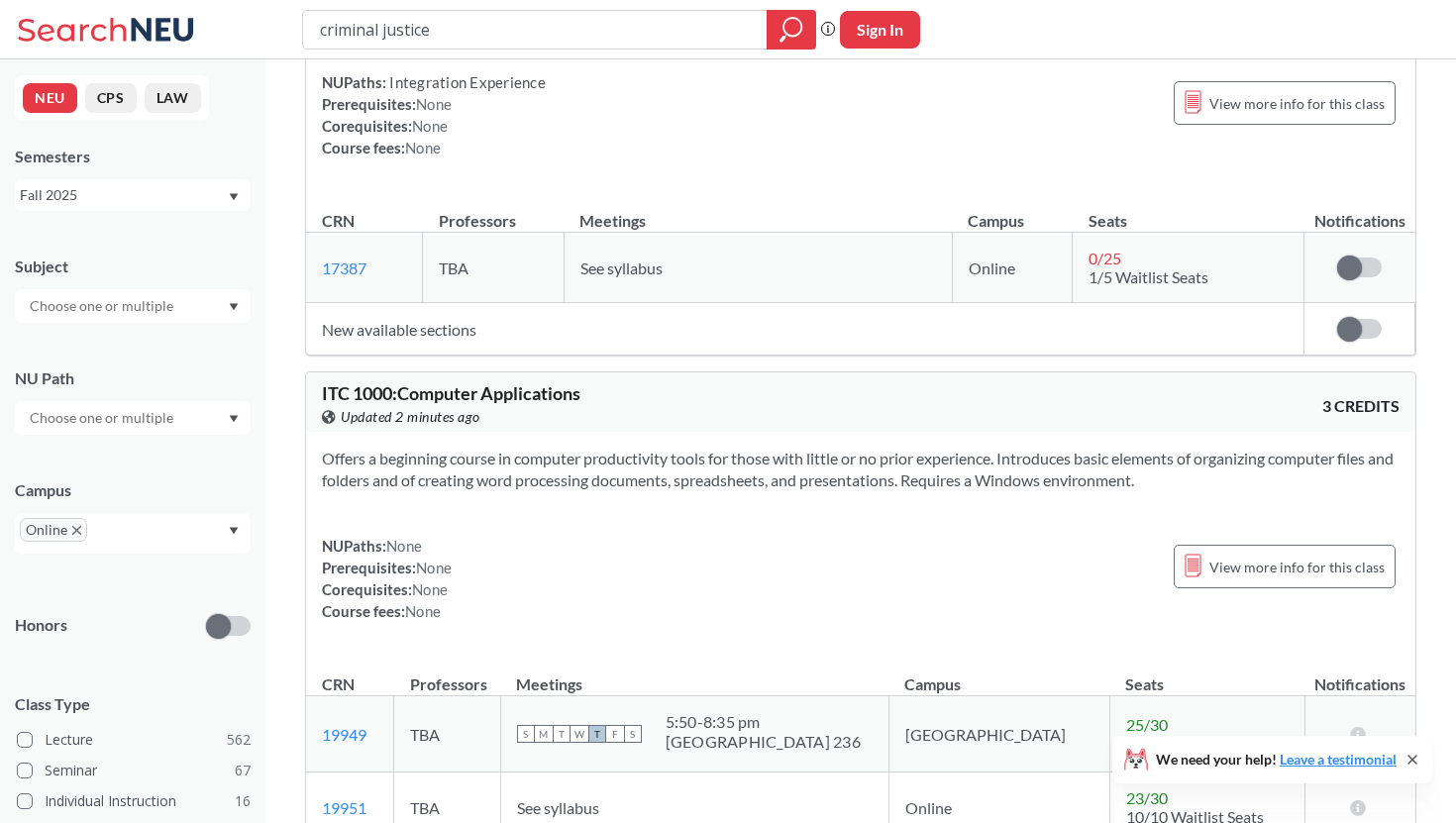 drag, startPoint x: 450, startPoint y: 28, endPoint x: 249, endPoint y: 8, distance: 201.99257 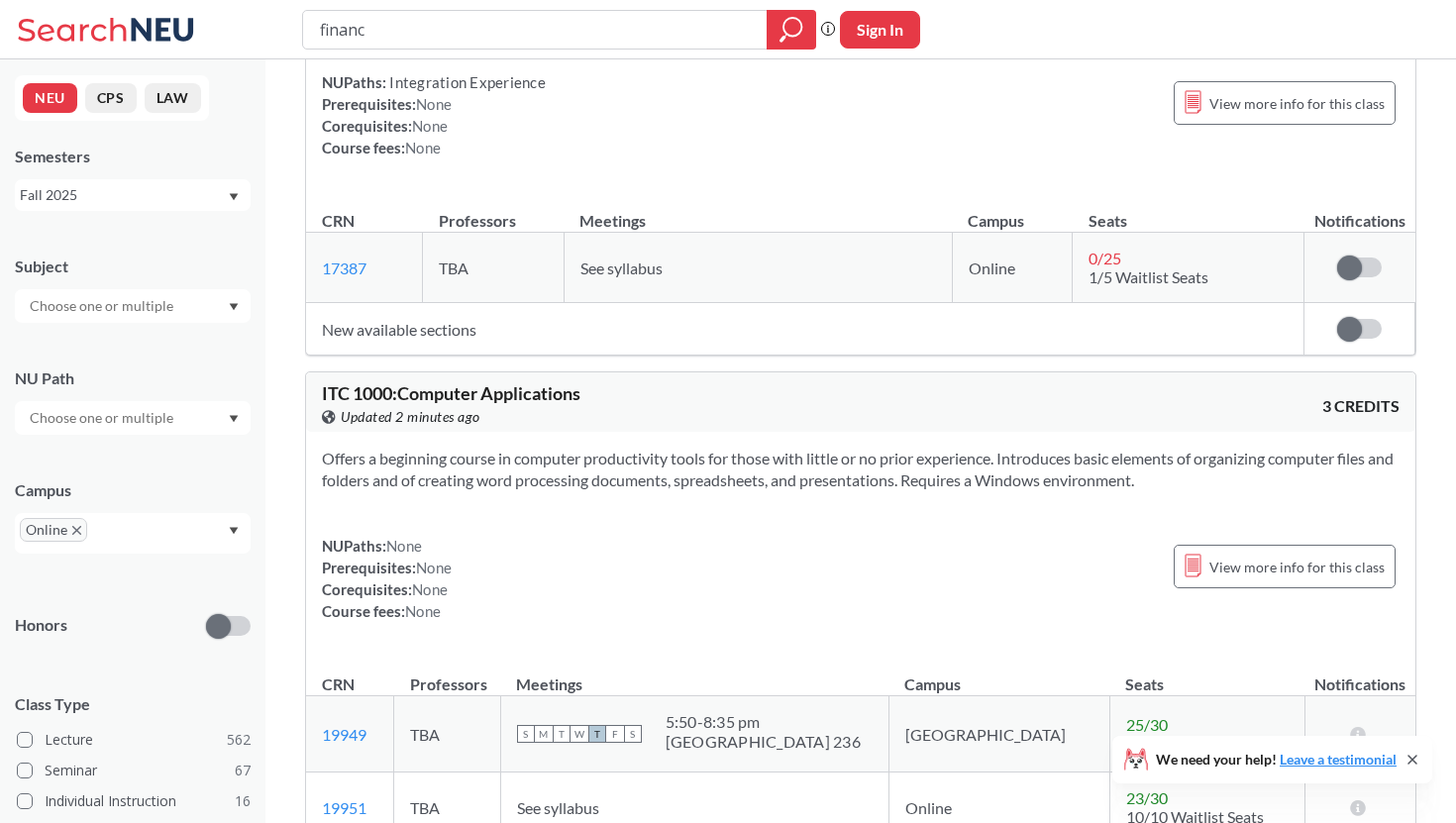 type on "finance" 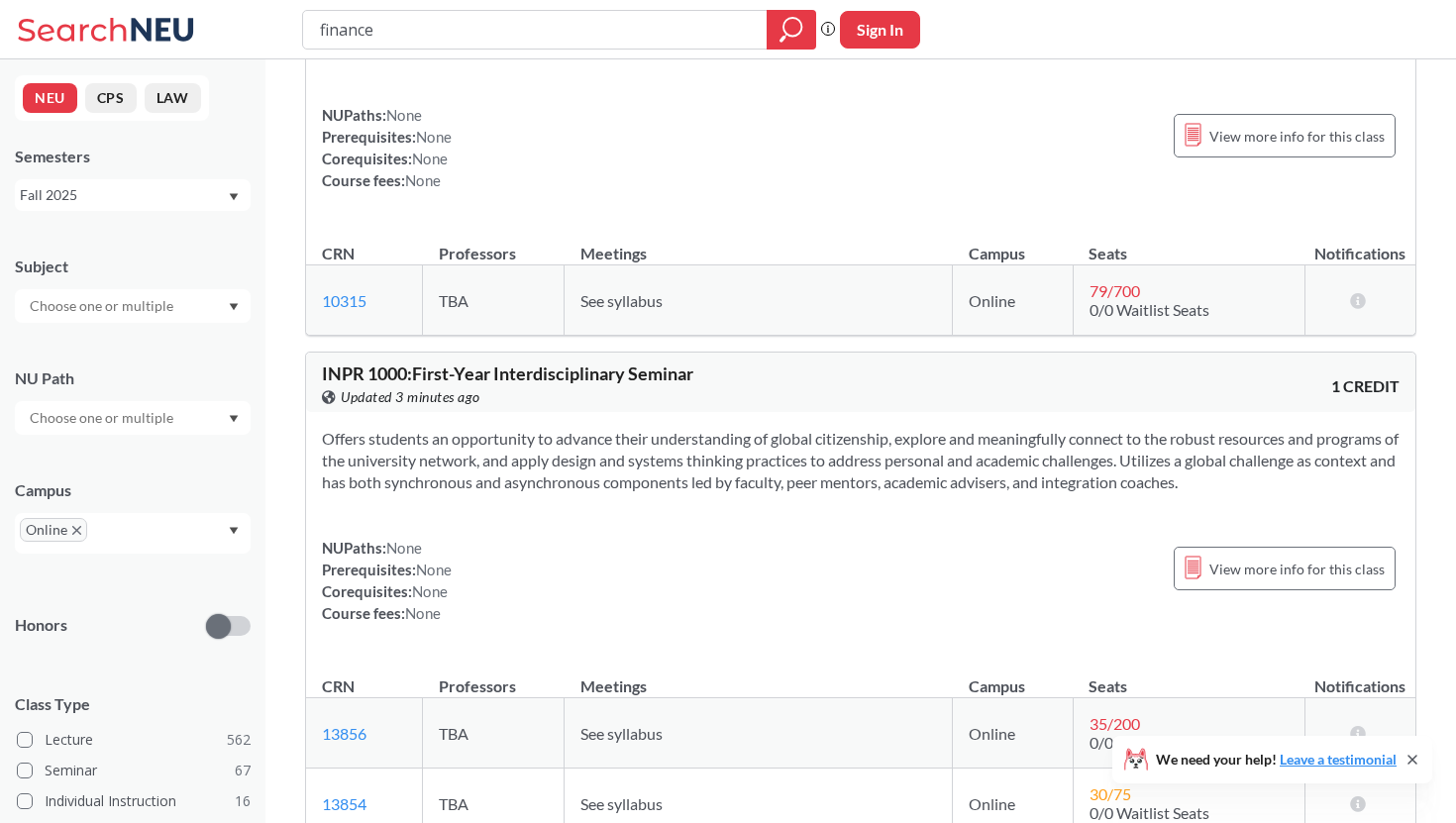 scroll, scrollTop: 7252, scrollLeft: 0, axis: vertical 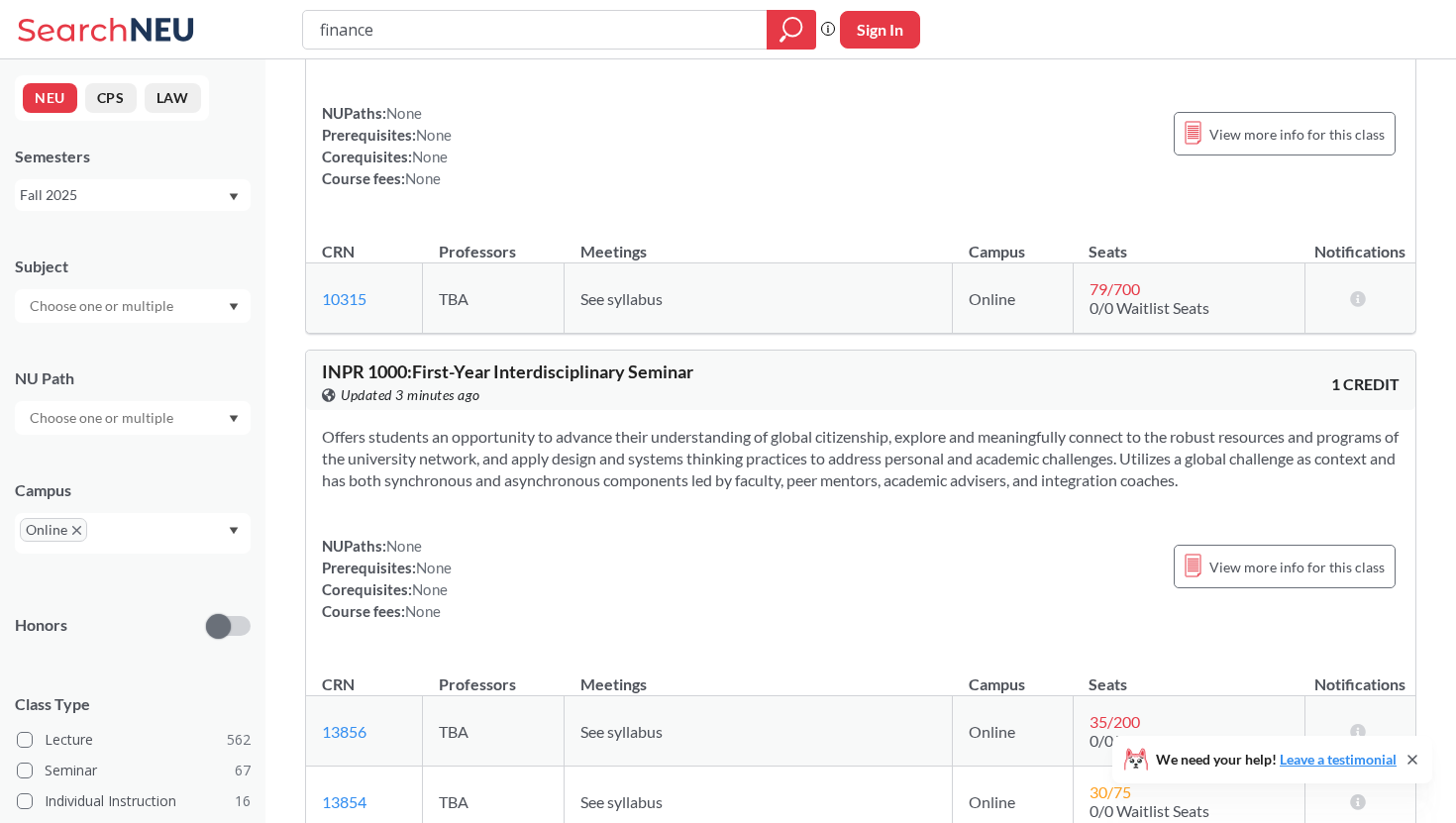 drag, startPoint x: 599, startPoint y: 36, endPoint x: 229, endPoint y: 29, distance: 370.0662 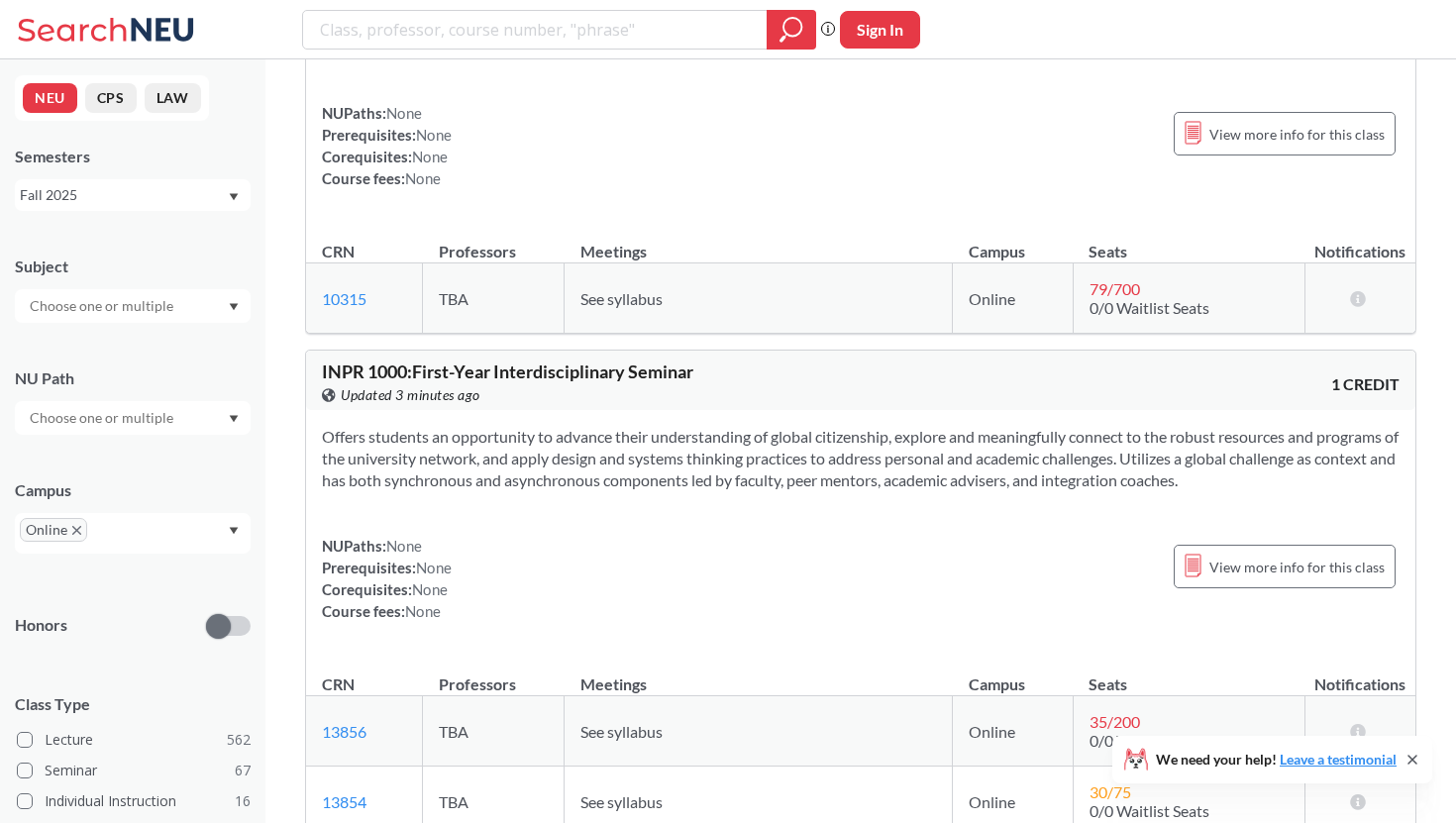 type 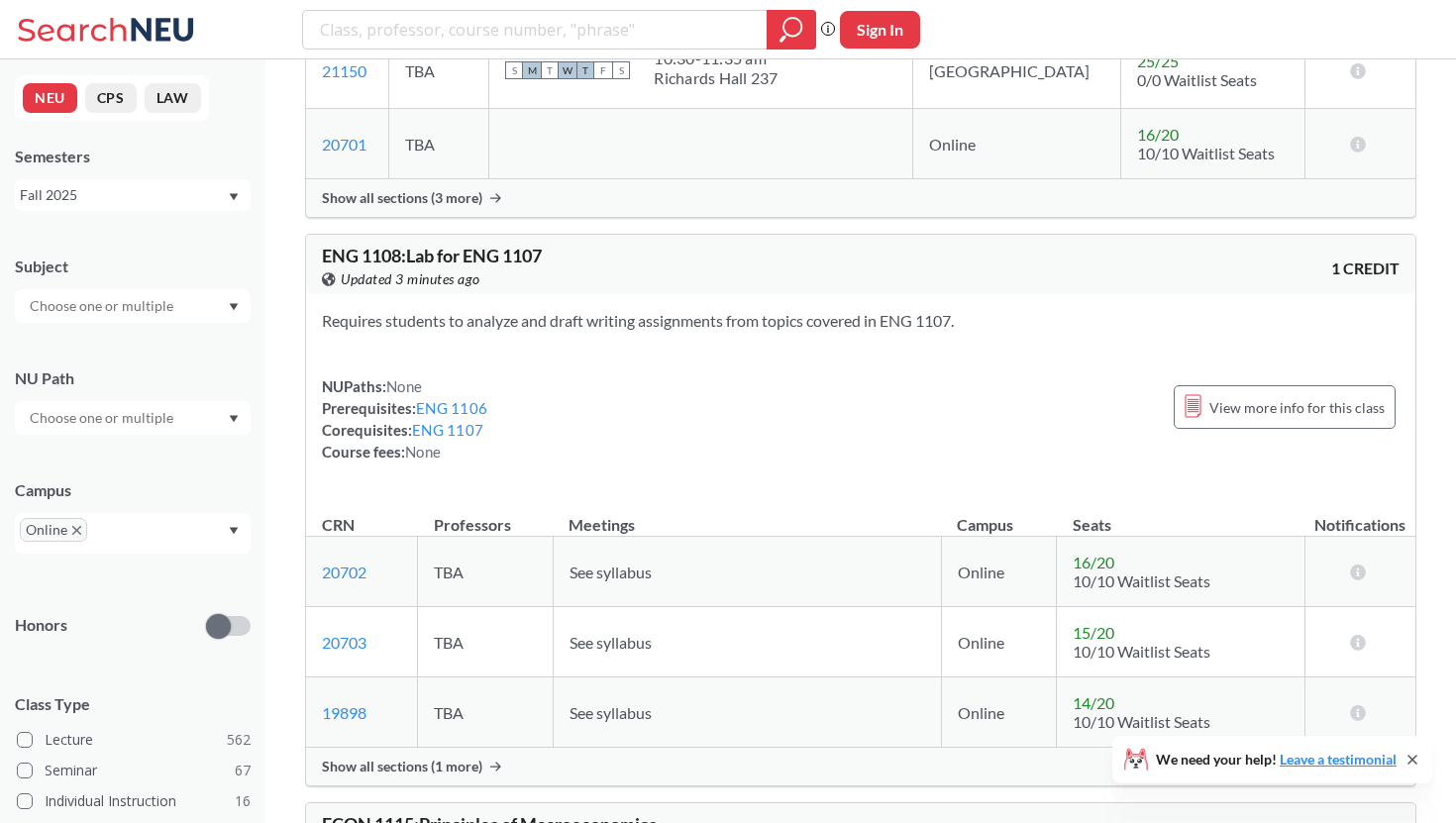 scroll, scrollTop: 23678, scrollLeft: 0, axis: vertical 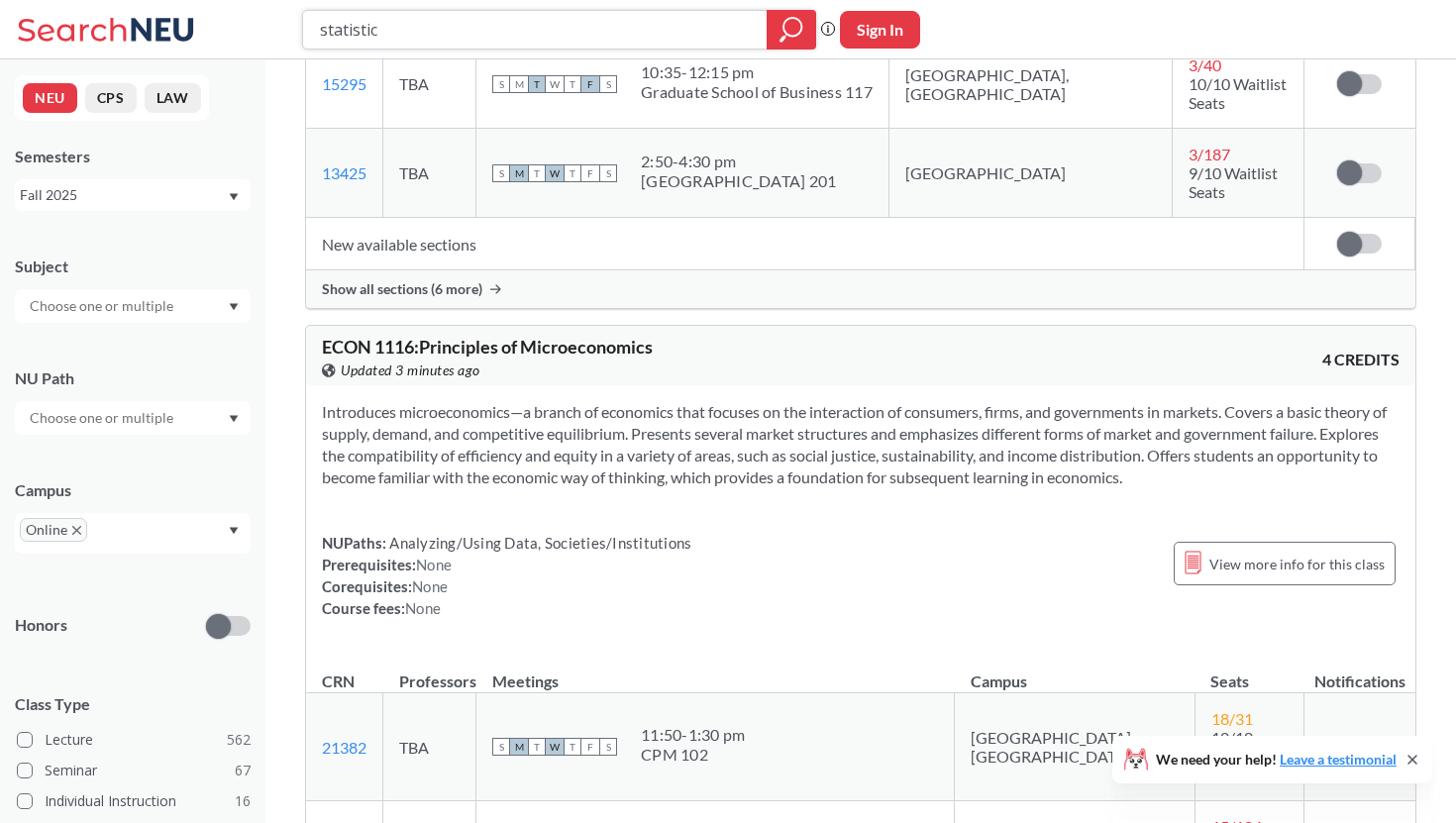 type on "statistics" 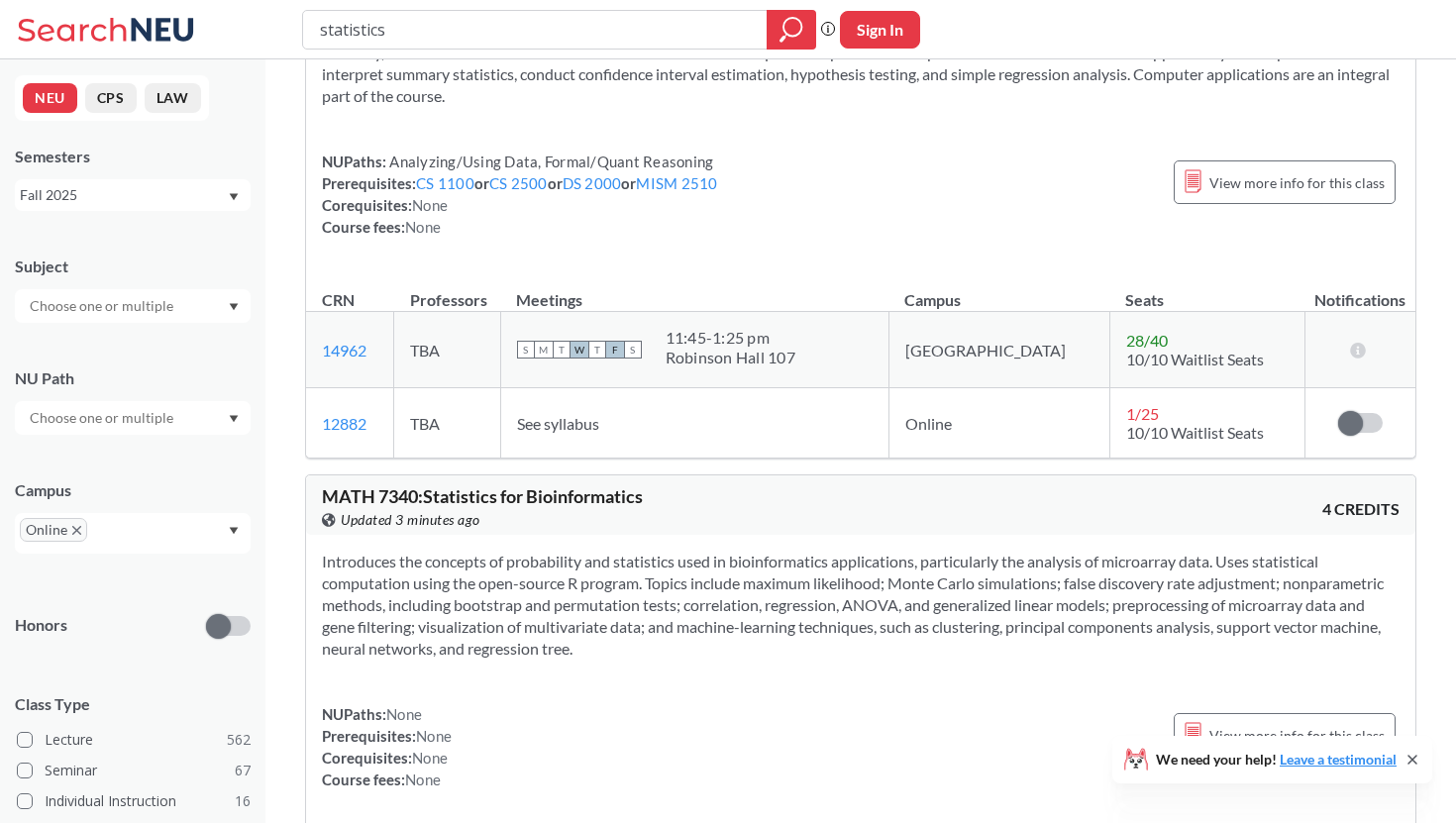 scroll, scrollTop: 1161, scrollLeft: 0, axis: vertical 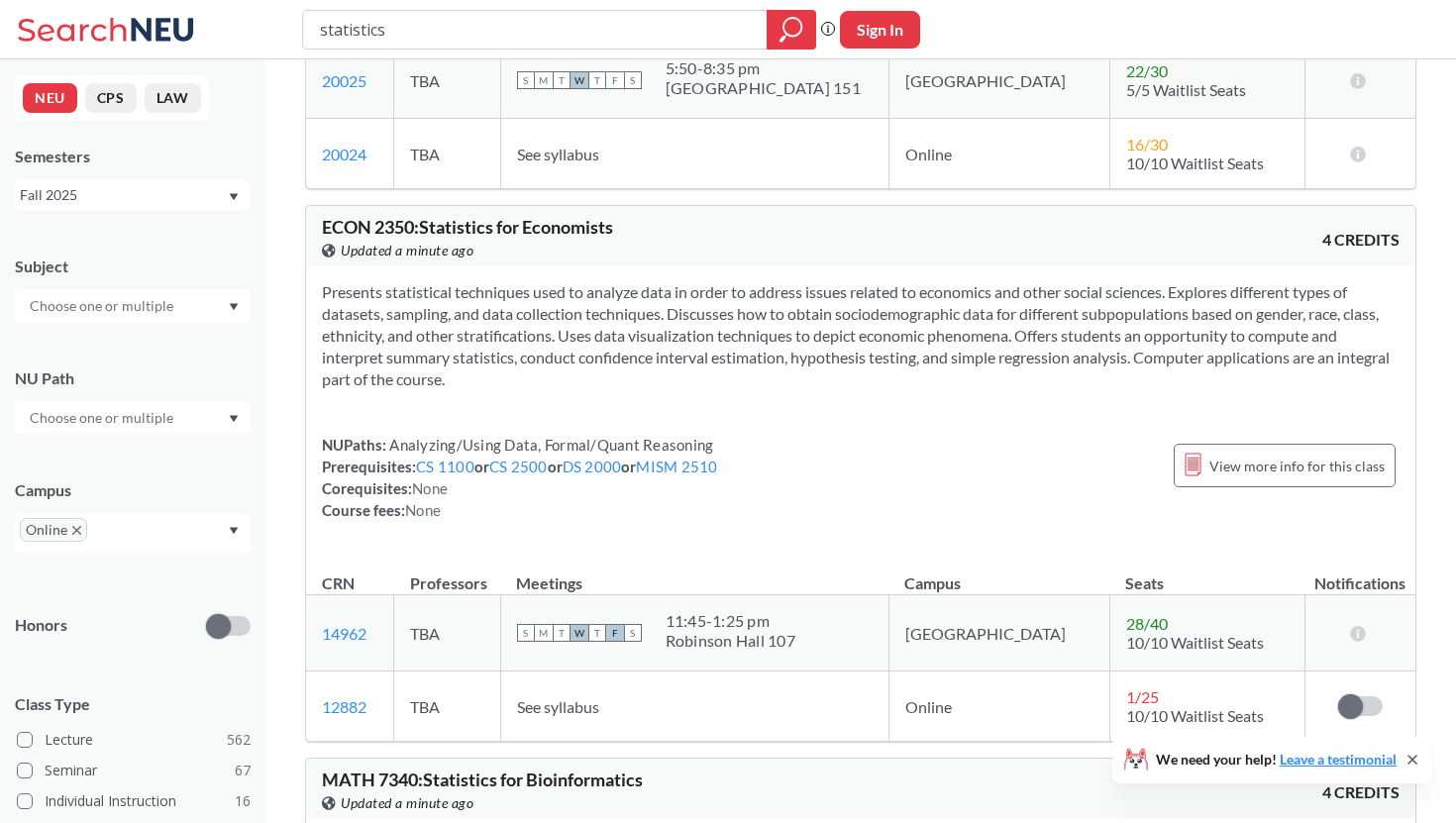 click at bounding box center (103, 418) 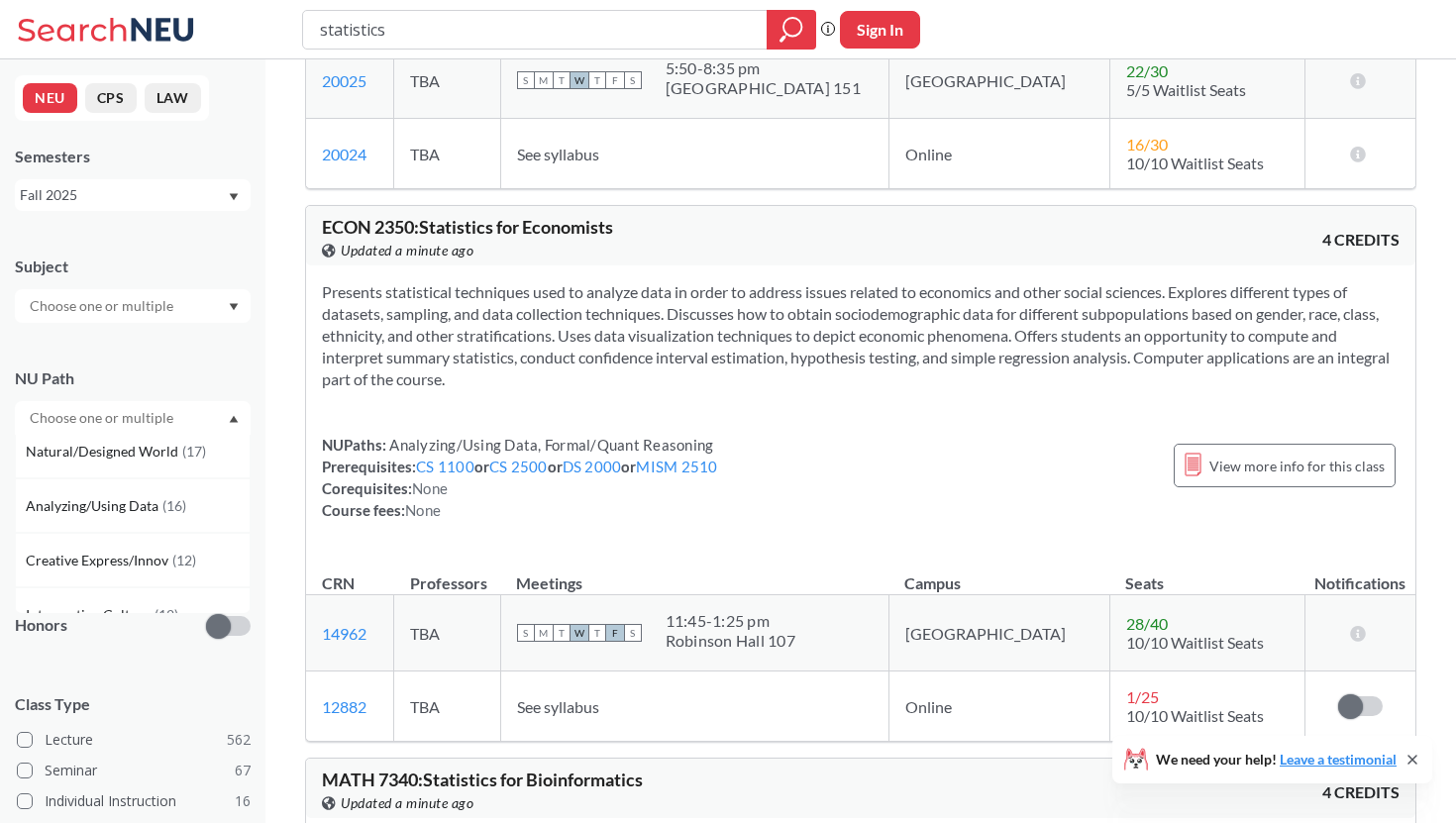 scroll, scrollTop: 173, scrollLeft: 0, axis: vertical 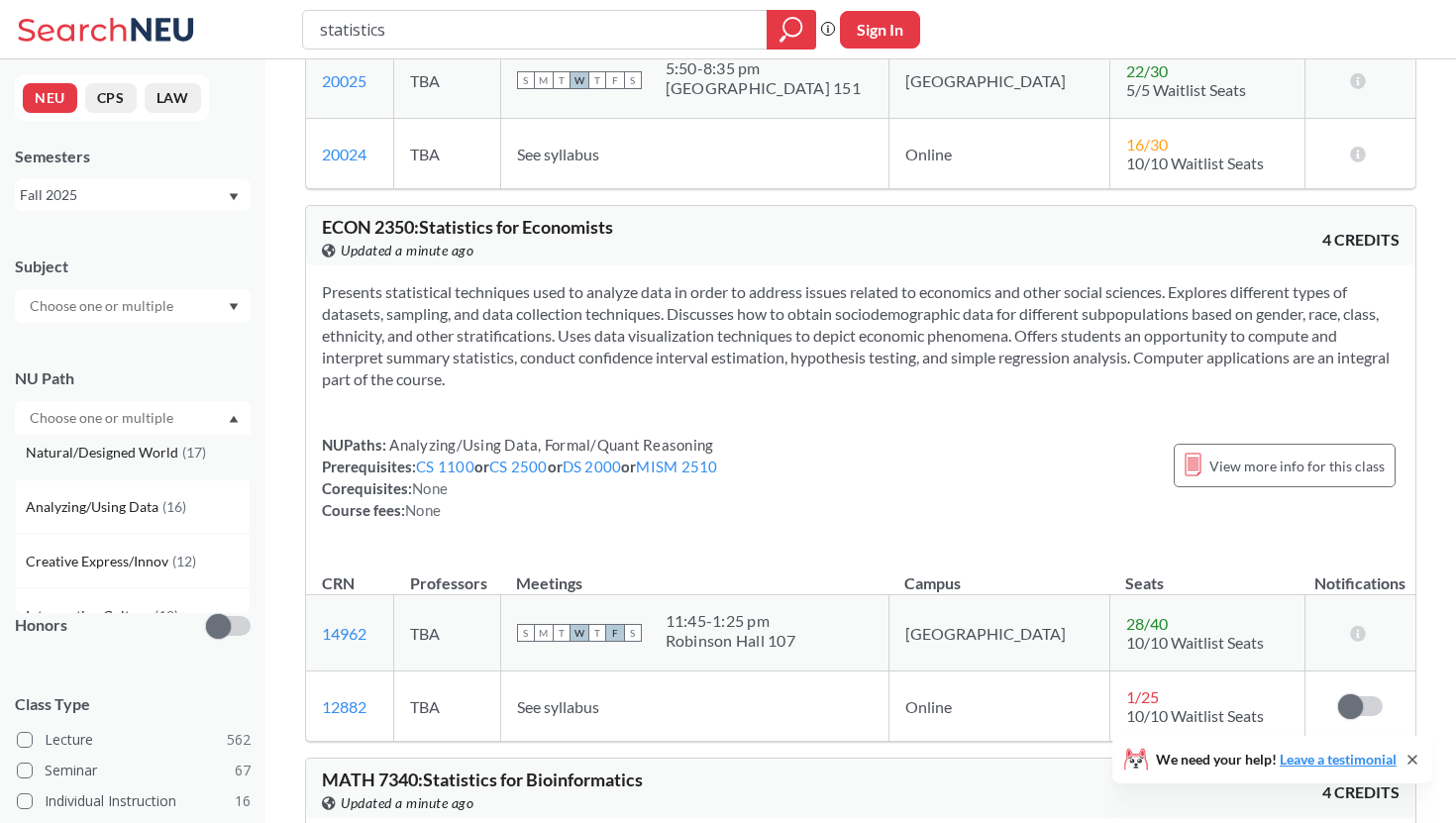 click on "Natural/Designed World ( 17 )" at bounding box center (133, 452) 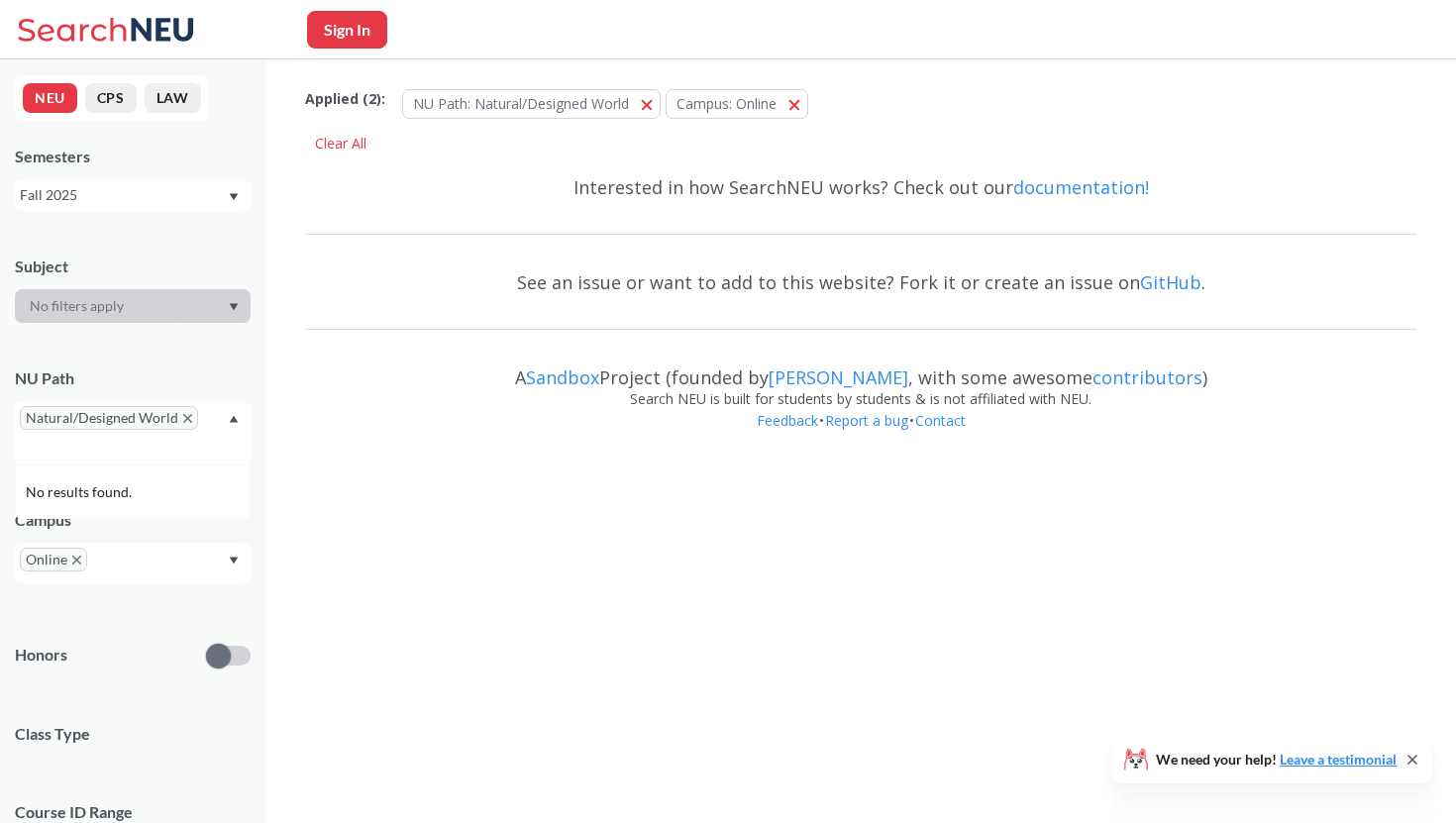 scroll, scrollTop: 0, scrollLeft: 0, axis: both 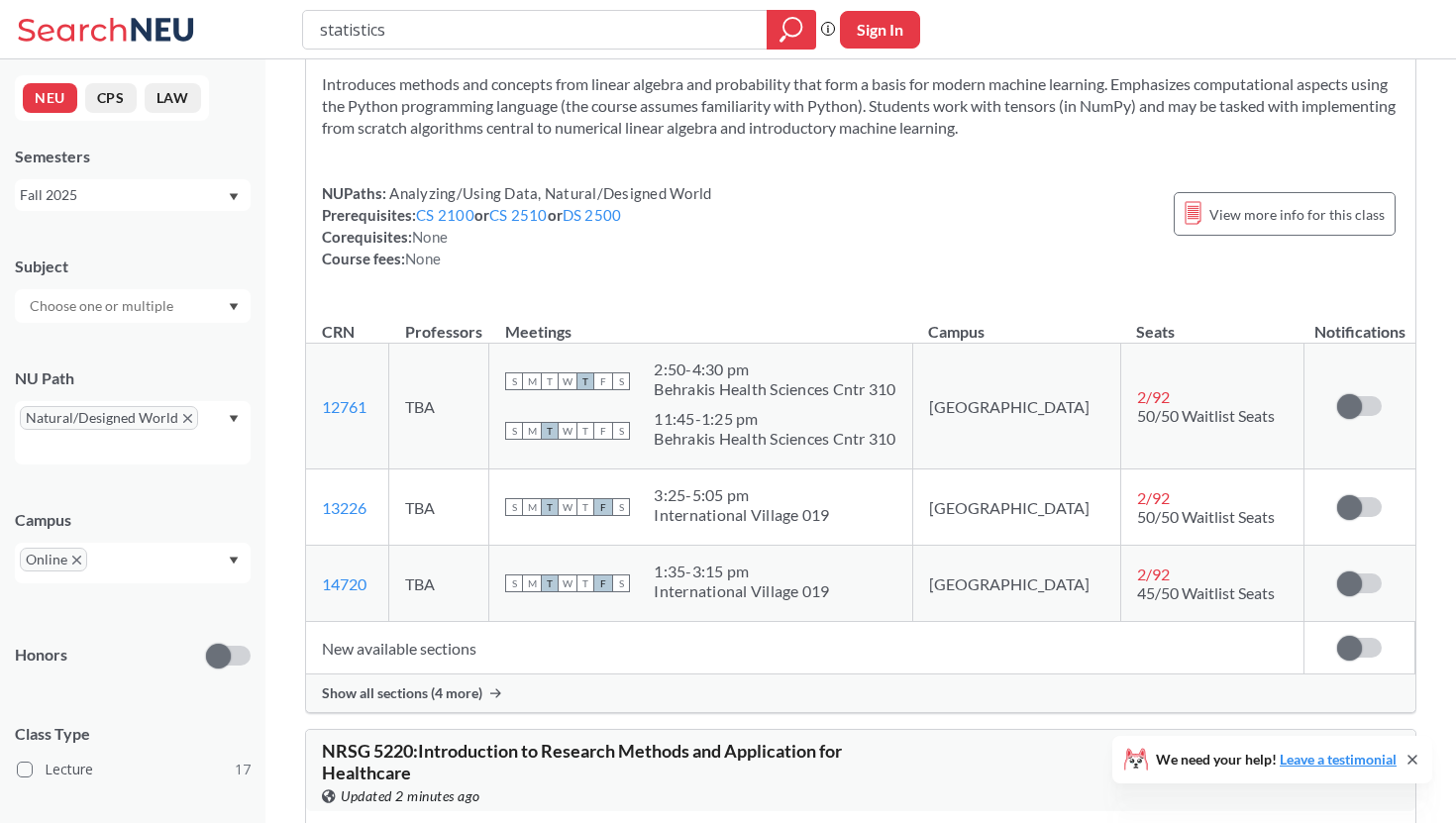 click on "Class Type Lecture 17" at bounding box center [133, 745] 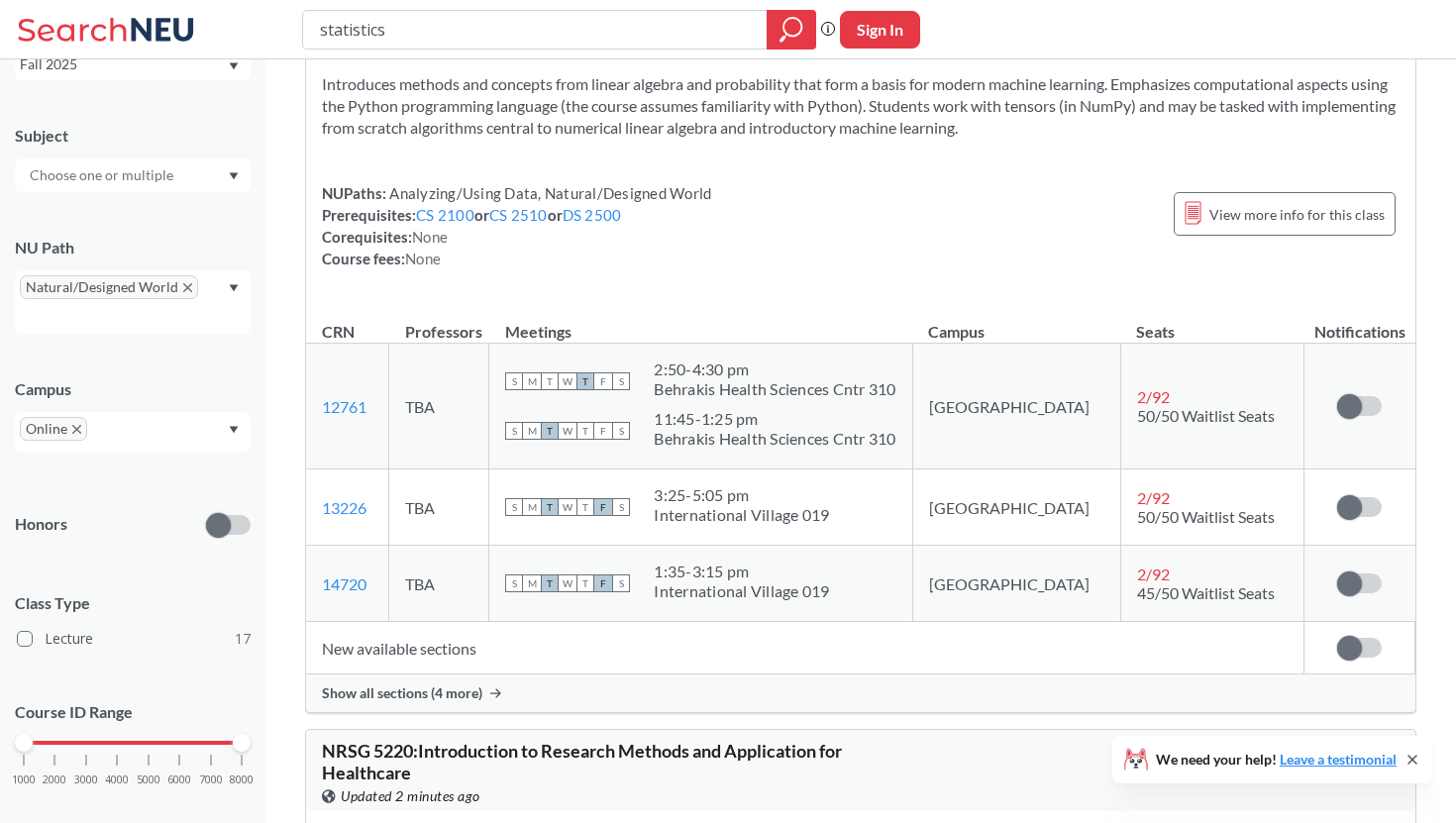 scroll, scrollTop: 155, scrollLeft: 0, axis: vertical 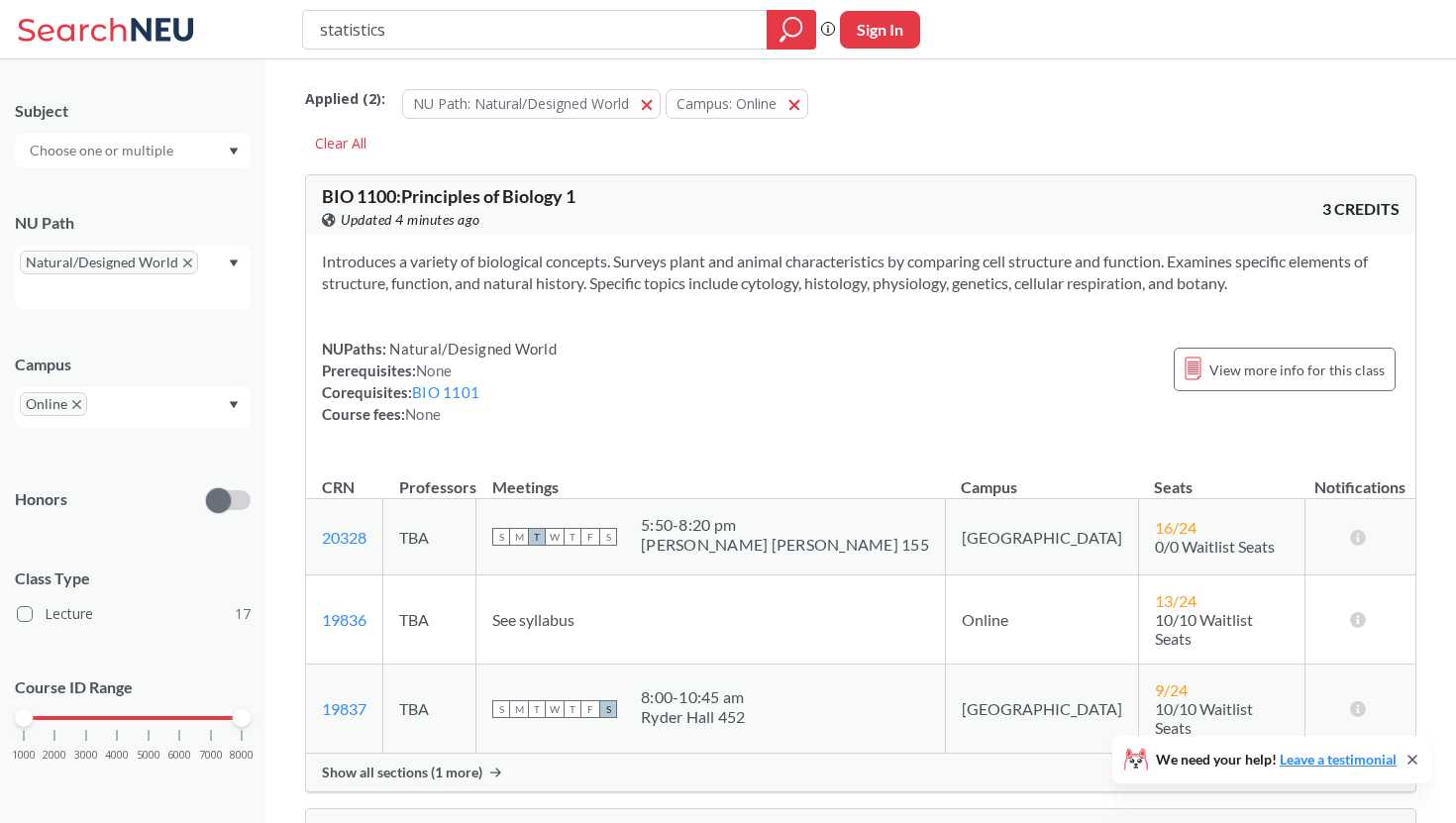 click on "Natural/Designed World" at bounding box center (133, 277) 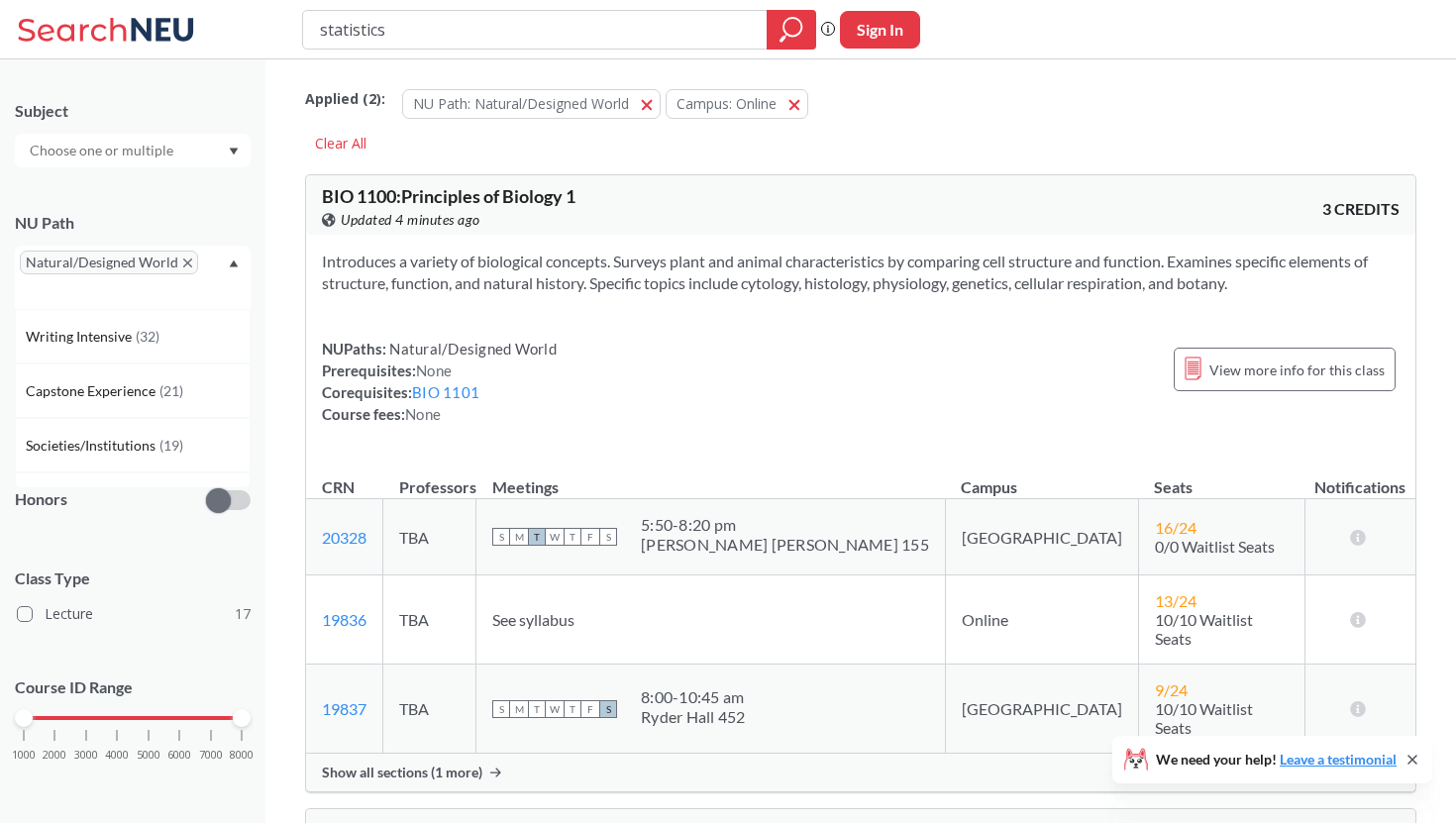 click on "Natural/Designed World" at bounding box center [133, 277] 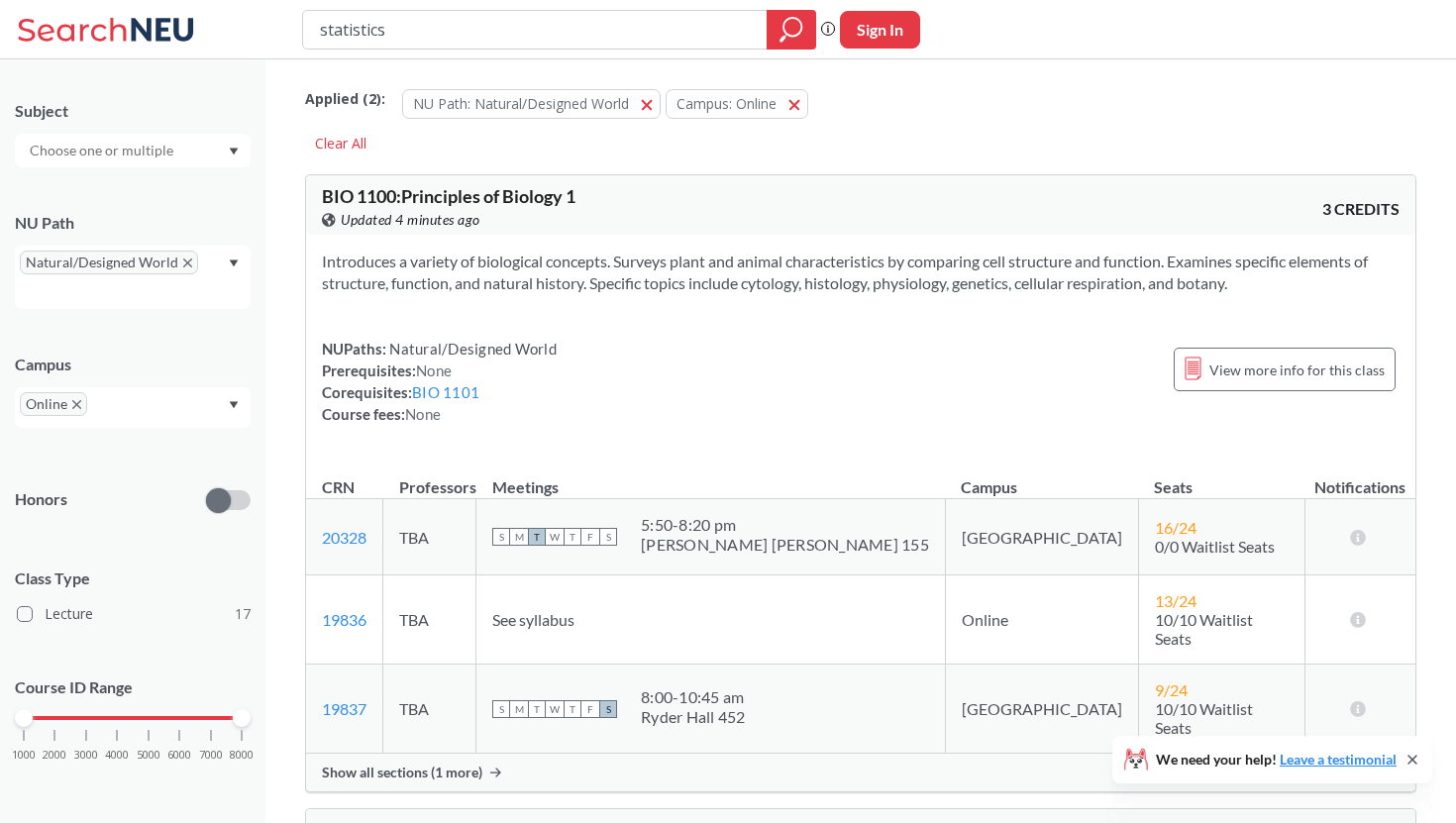 click 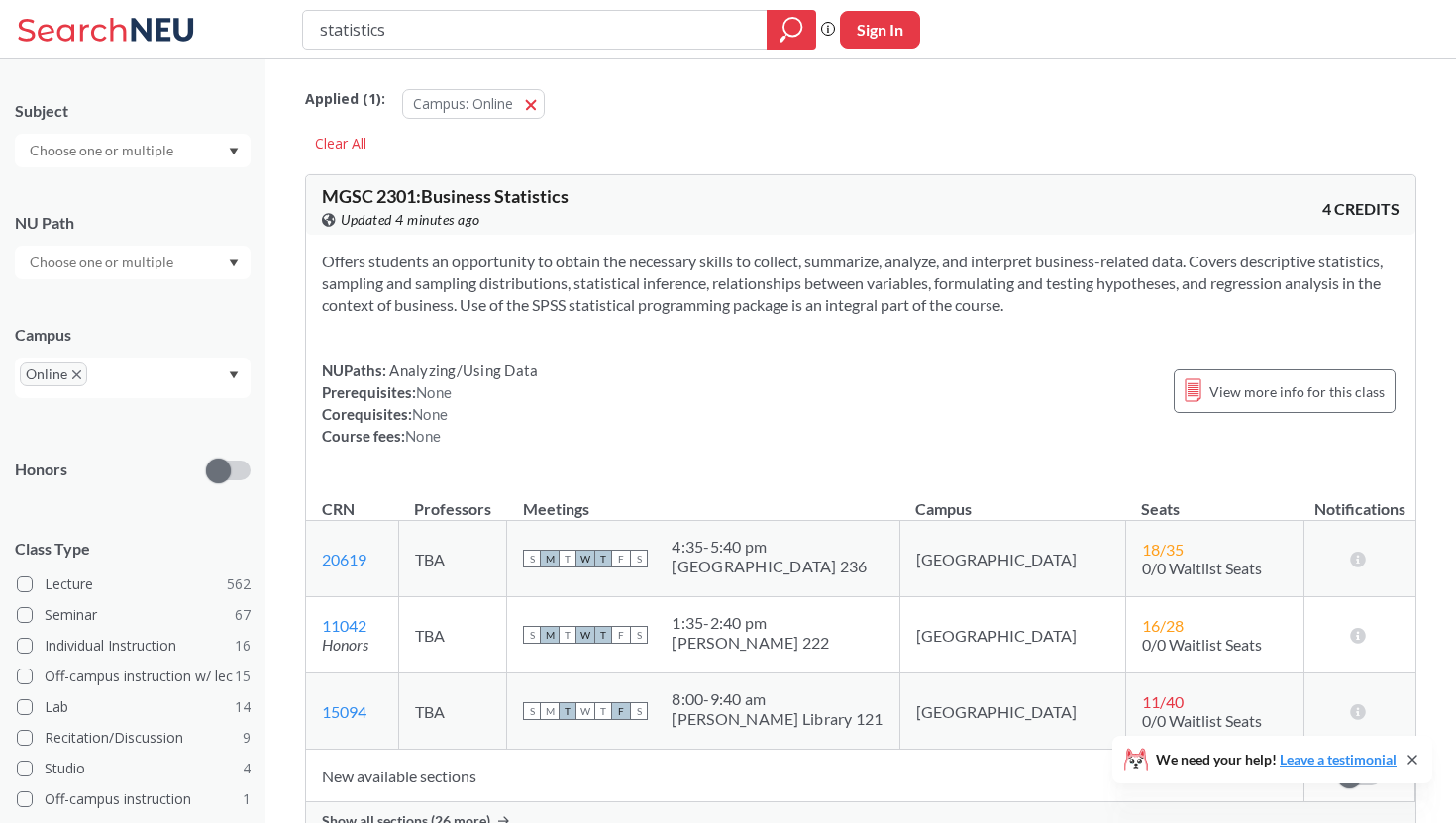 click at bounding box center [133, 262] 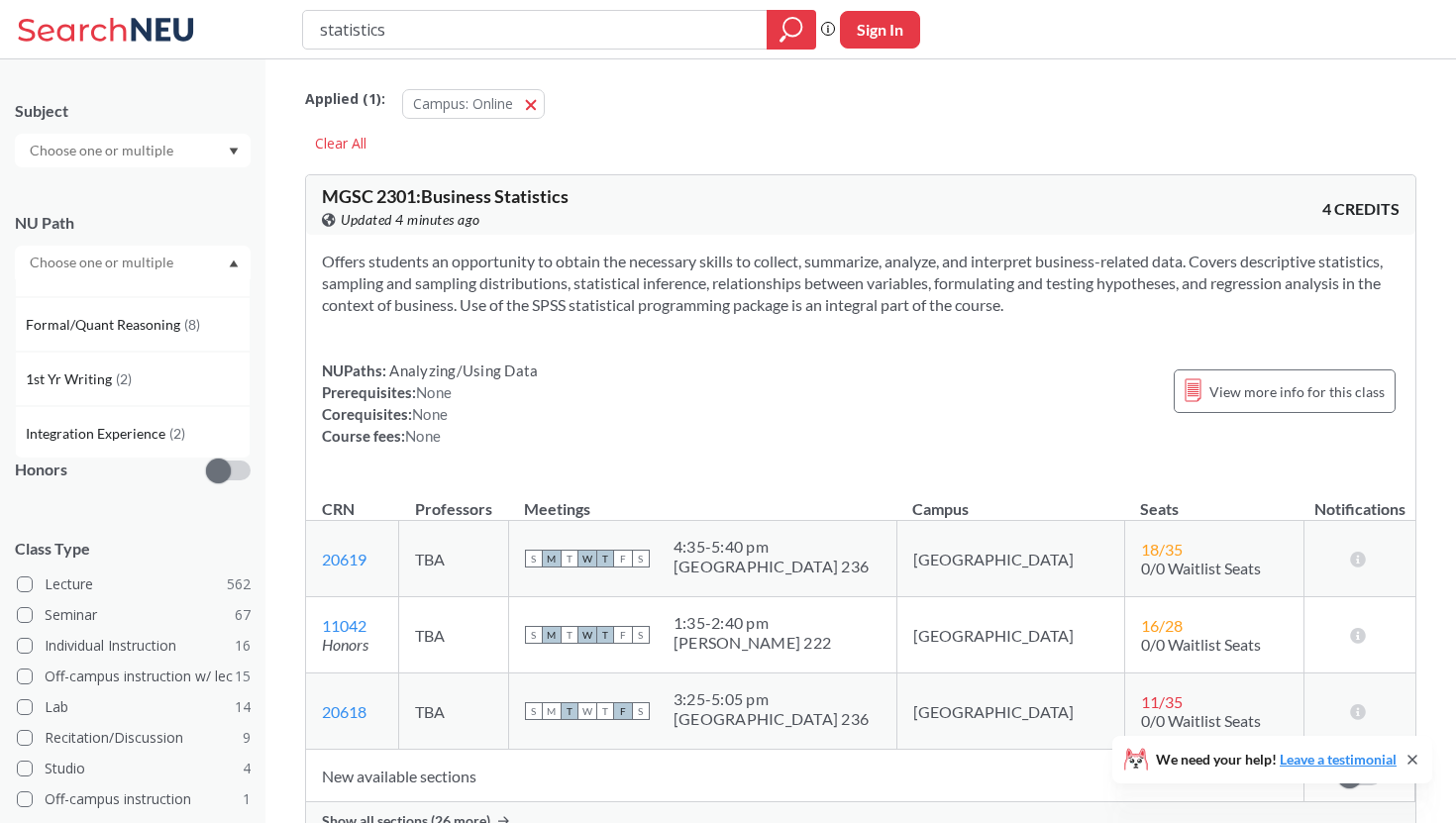 scroll, scrollTop: 530, scrollLeft: 0, axis: vertical 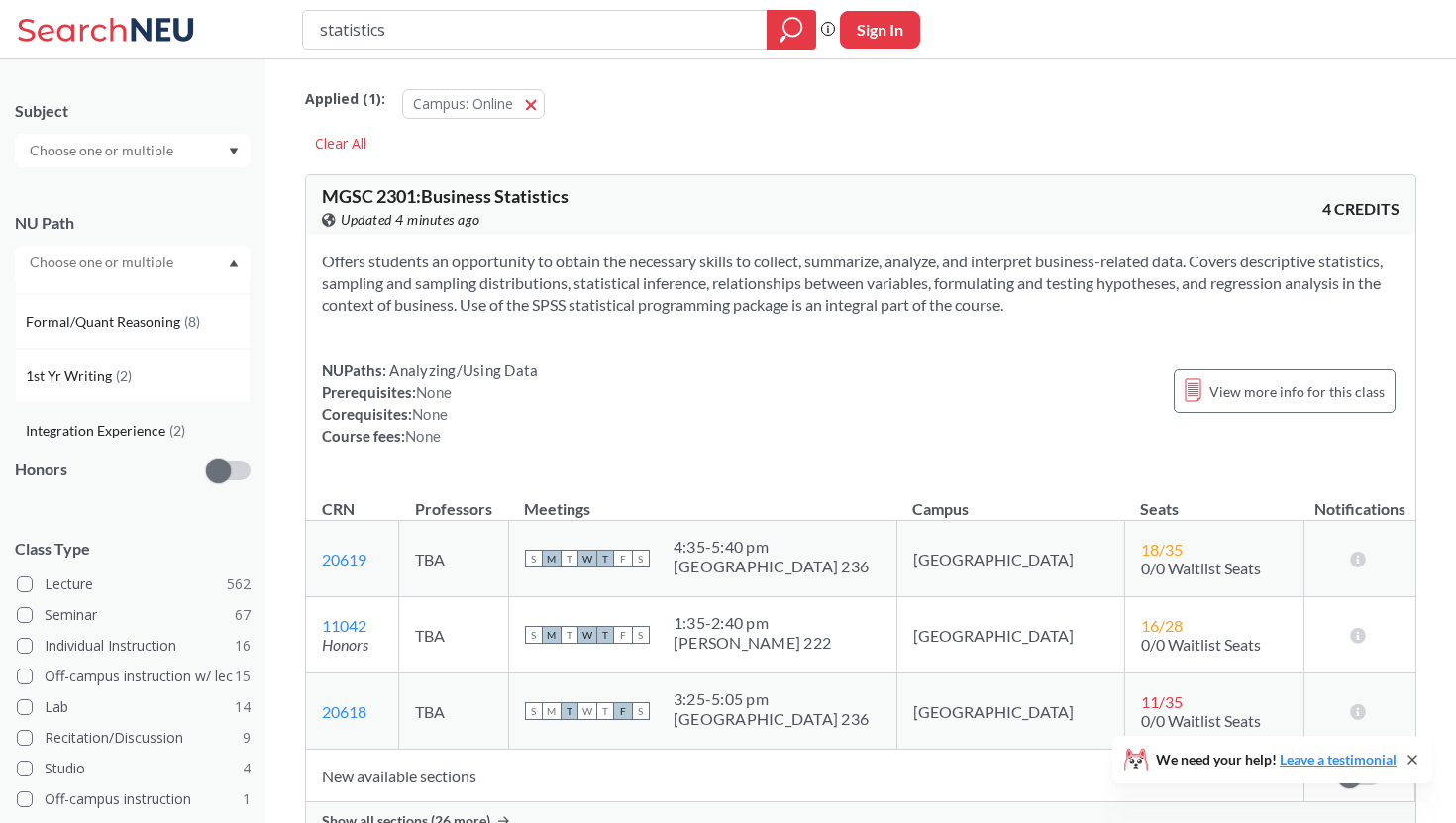 click on "Integration Experience" at bounding box center (97, 431) 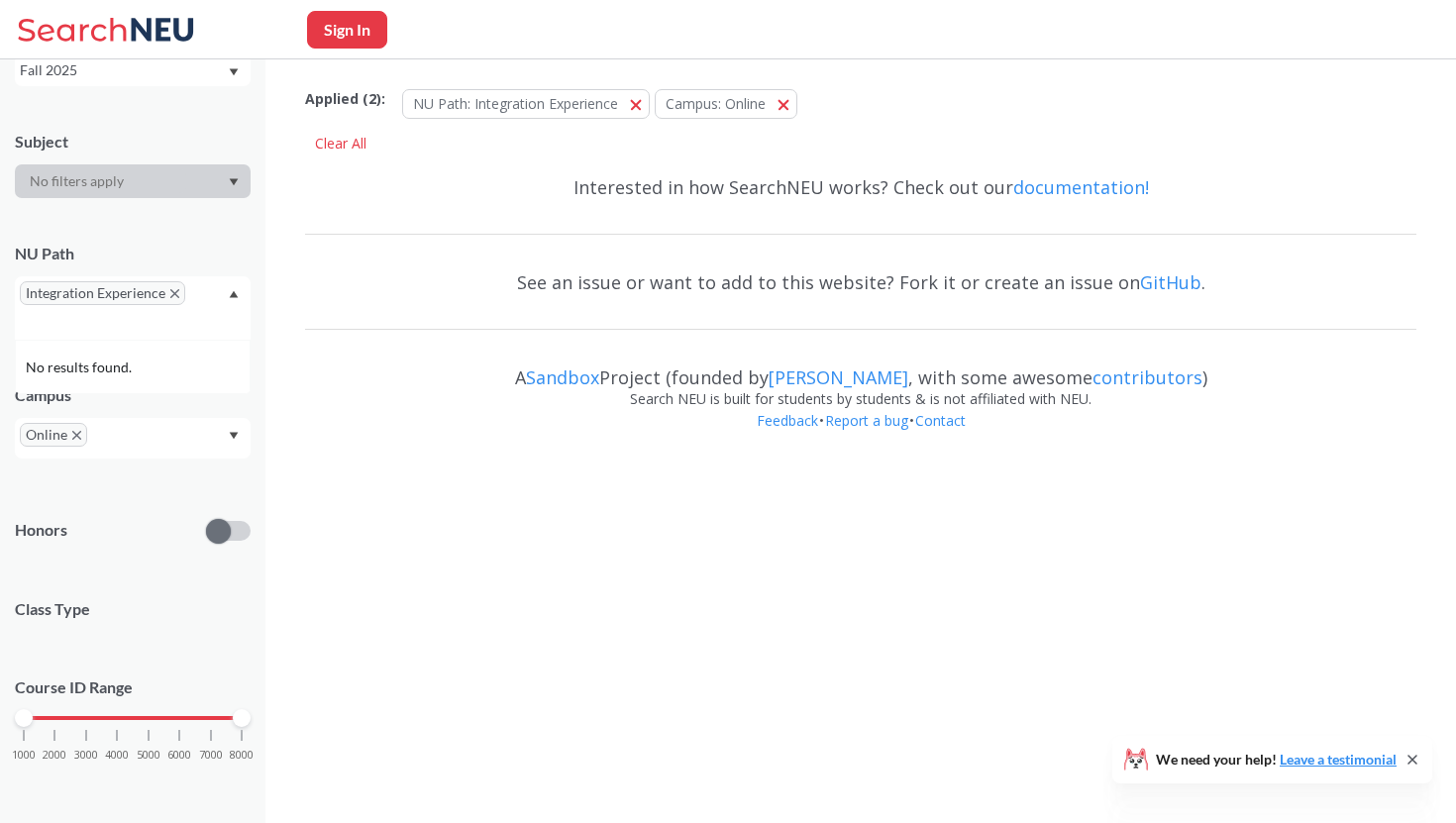 scroll, scrollTop: 155, scrollLeft: 0, axis: vertical 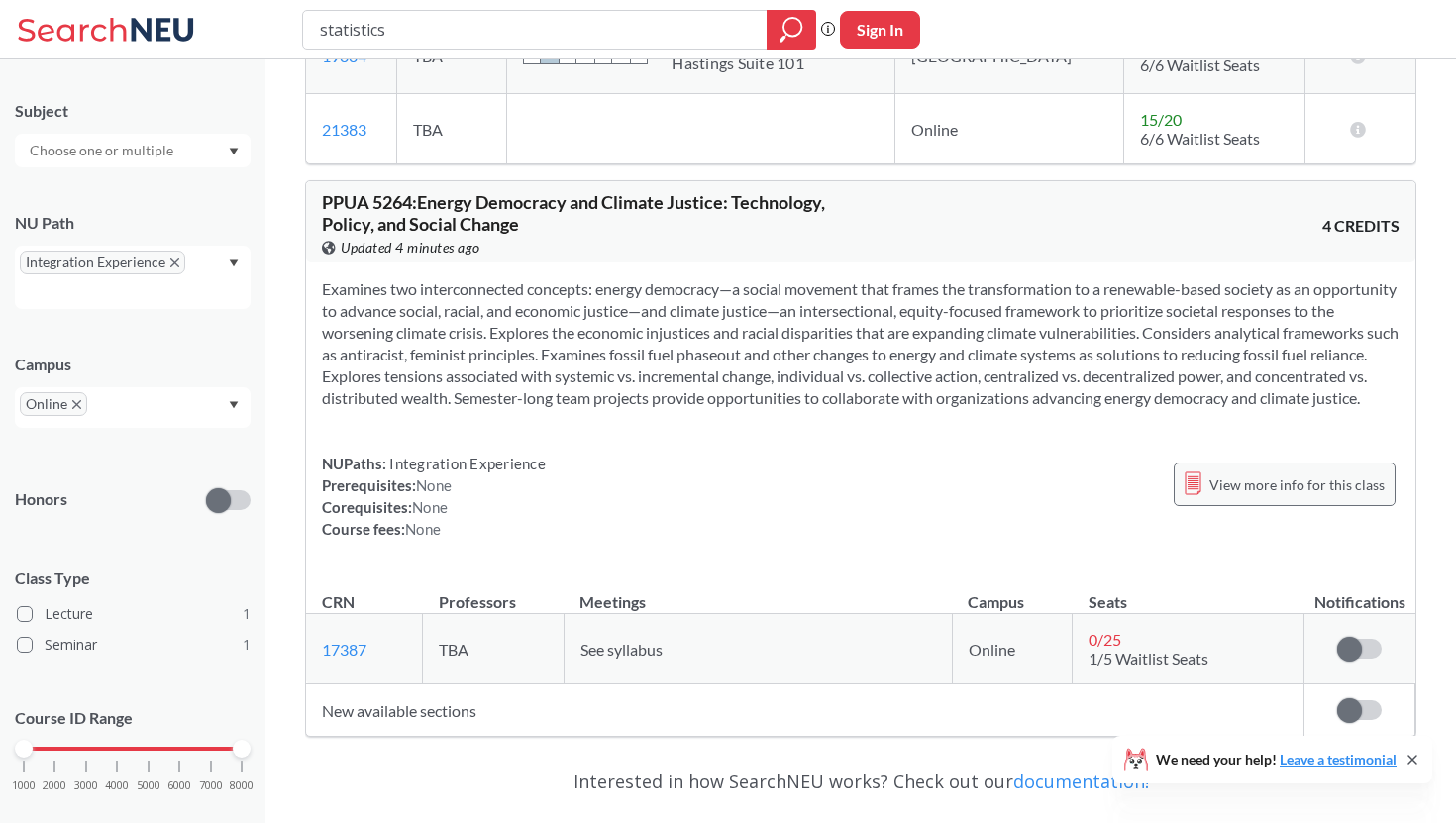 click on "View more info for this class" at bounding box center [1297, 484] 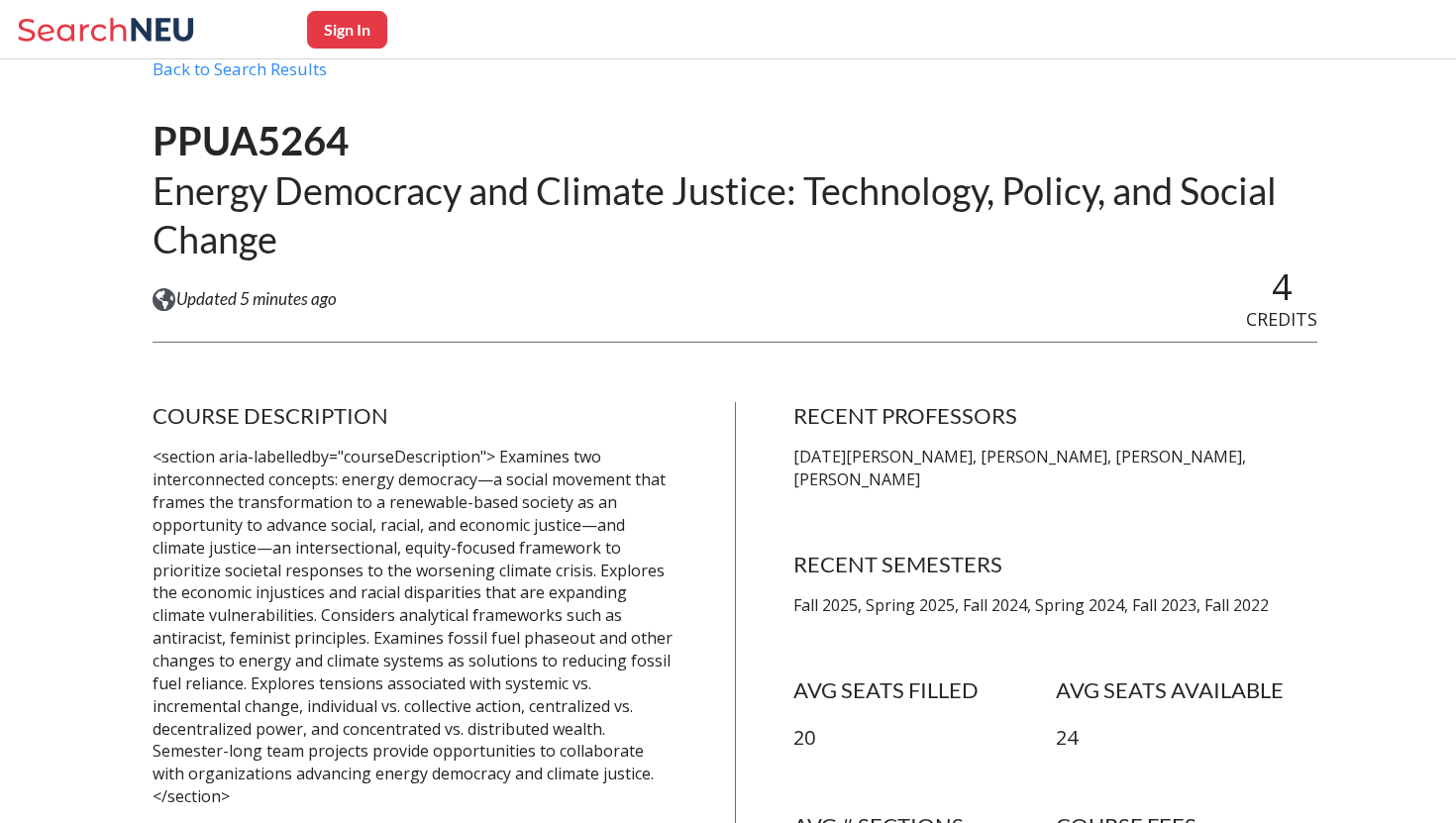 scroll, scrollTop: 0, scrollLeft: 0, axis: both 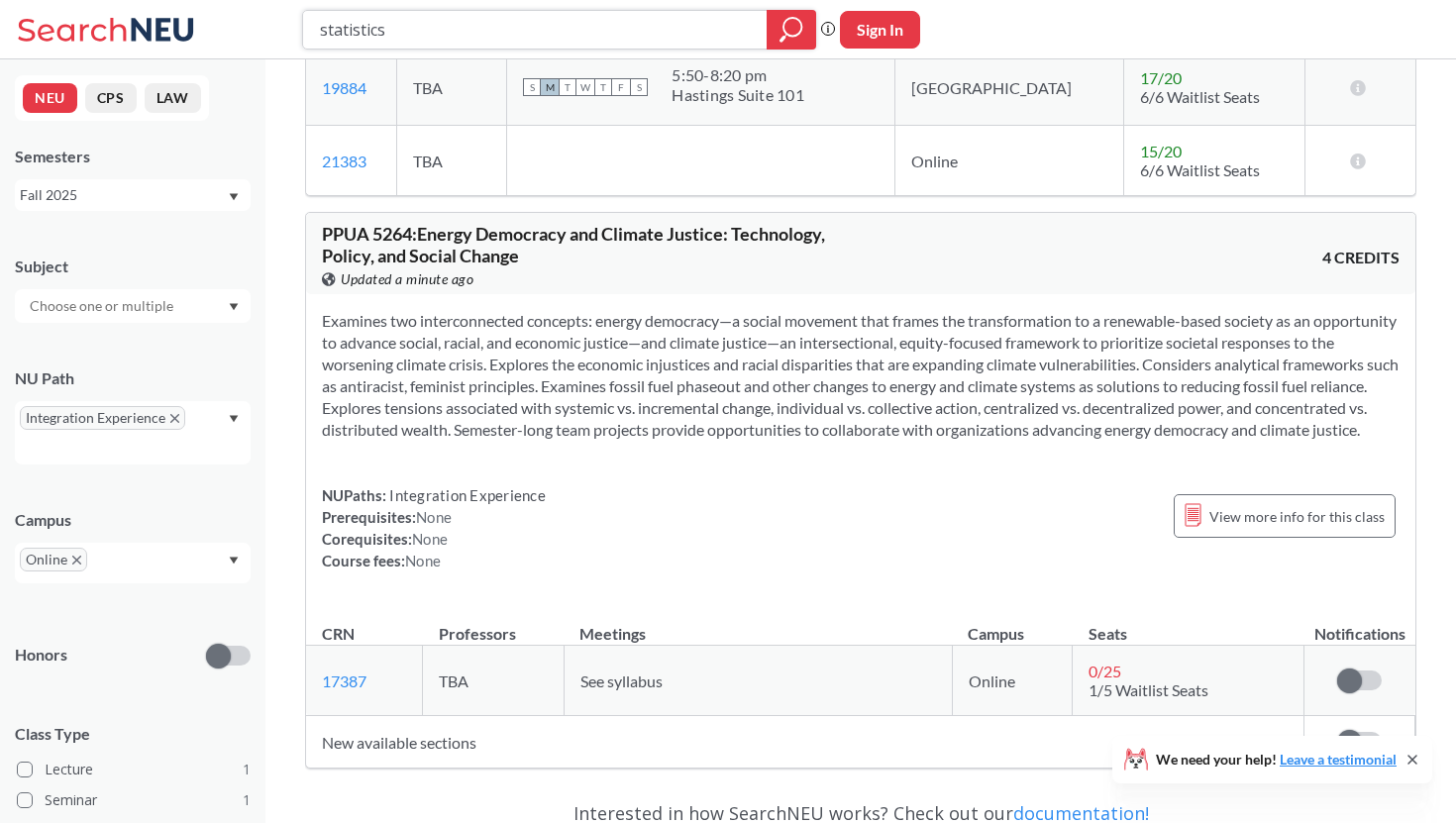 drag, startPoint x: 489, startPoint y: 38, endPoint x: 186, endPoint y: 27, distance: 303.1996 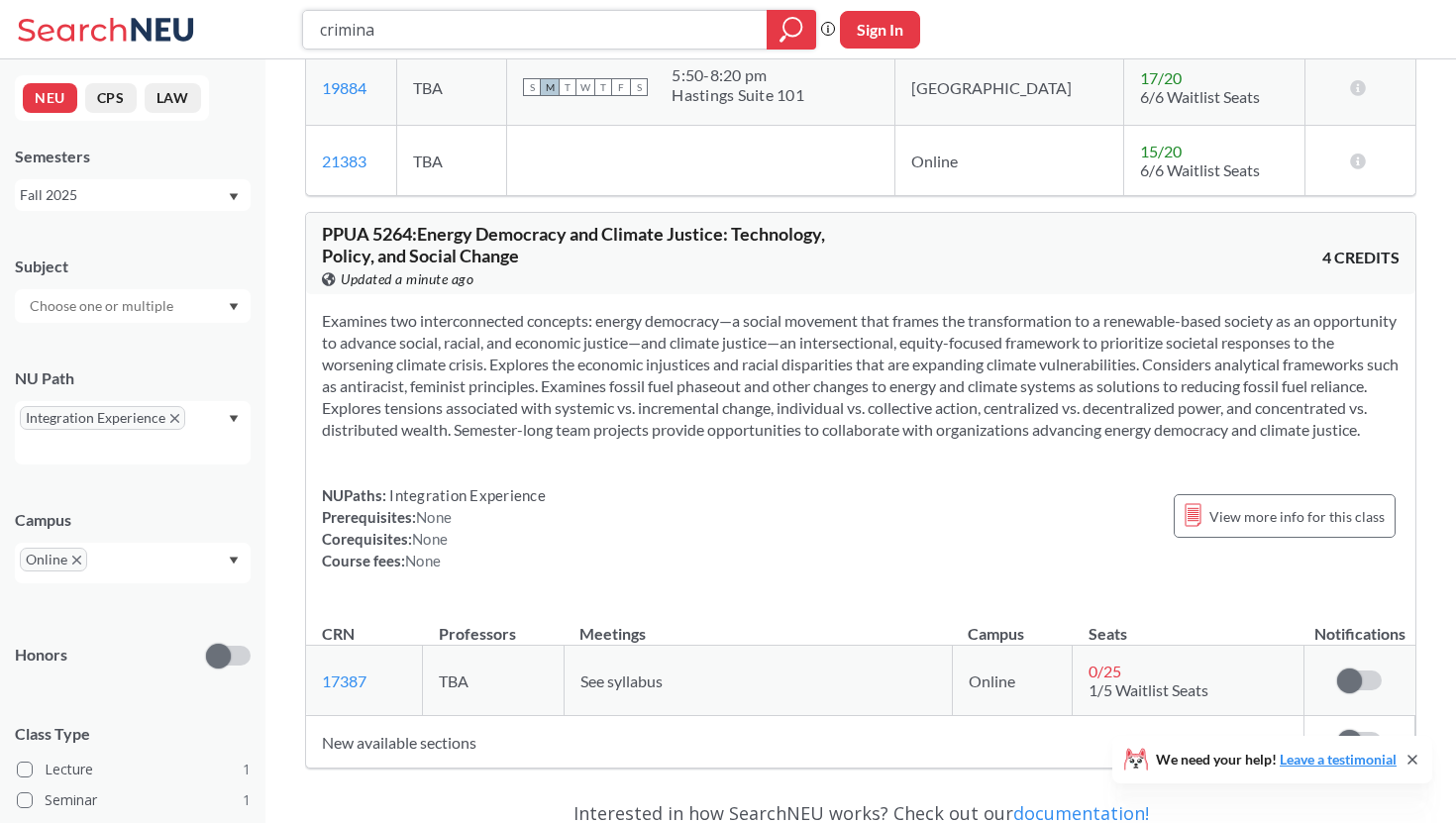 type on "criminal" 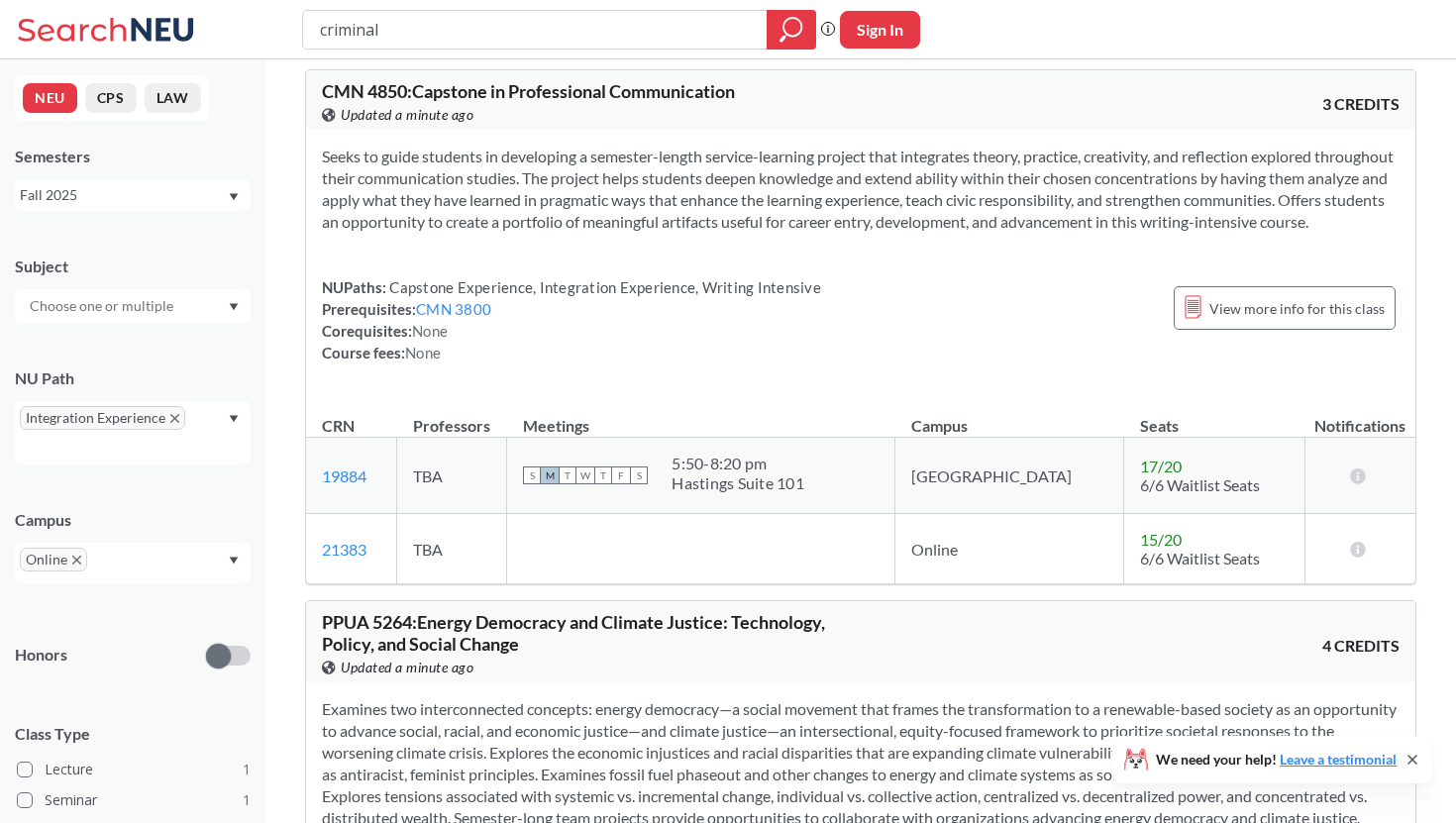 scroll, scrollTop: 207, scrollLeft: 0, axis: vertical 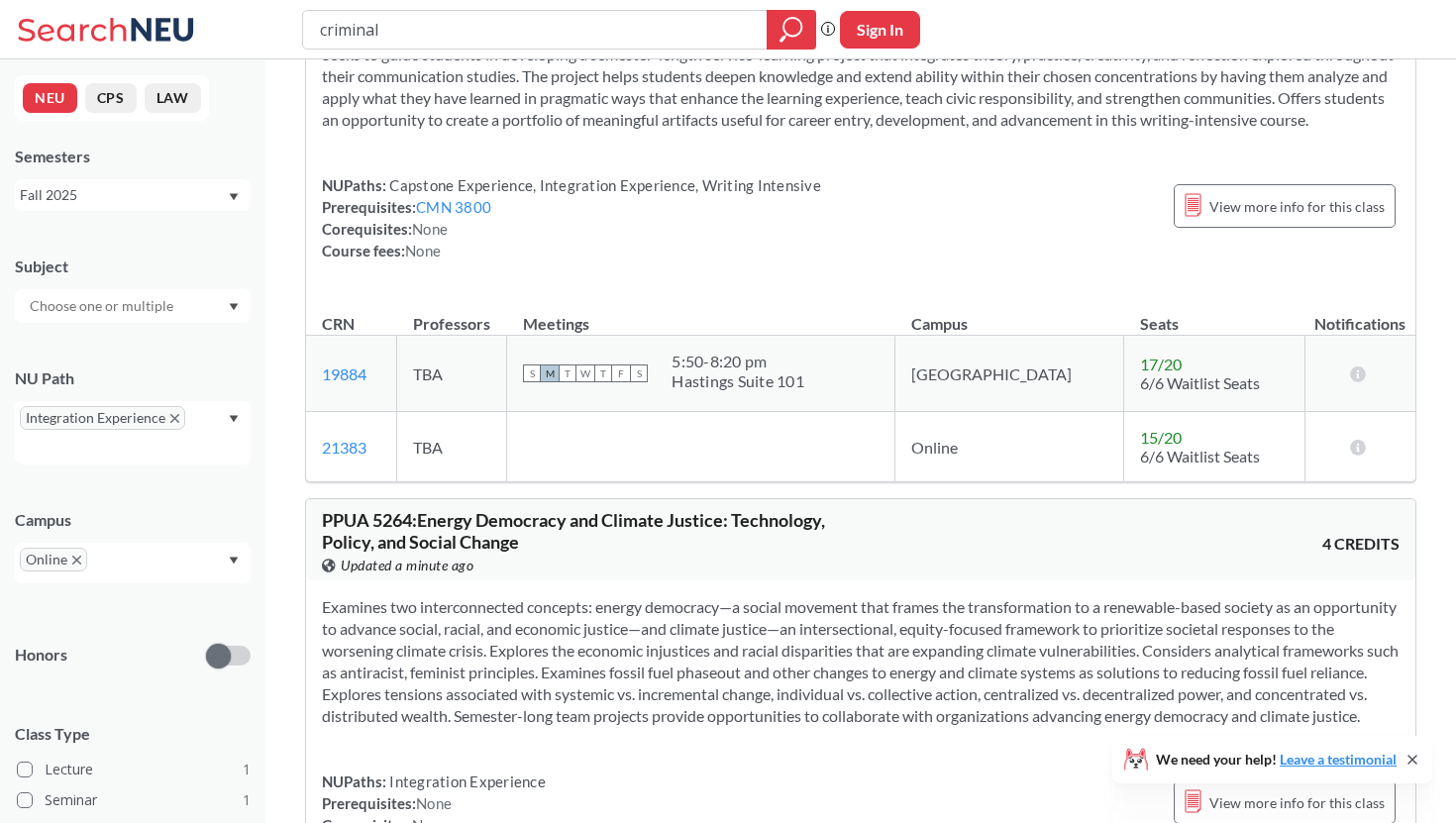 click 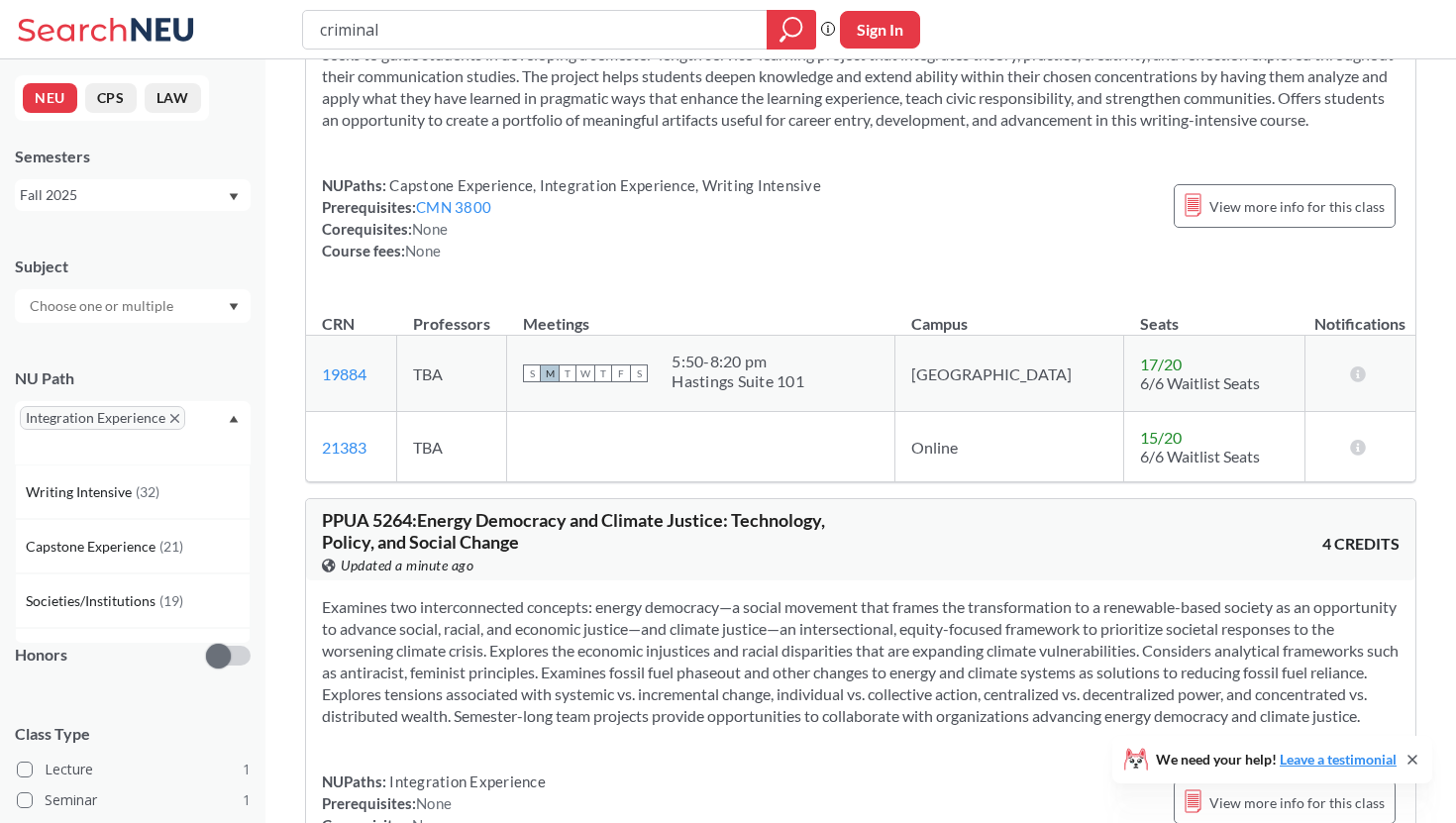 click 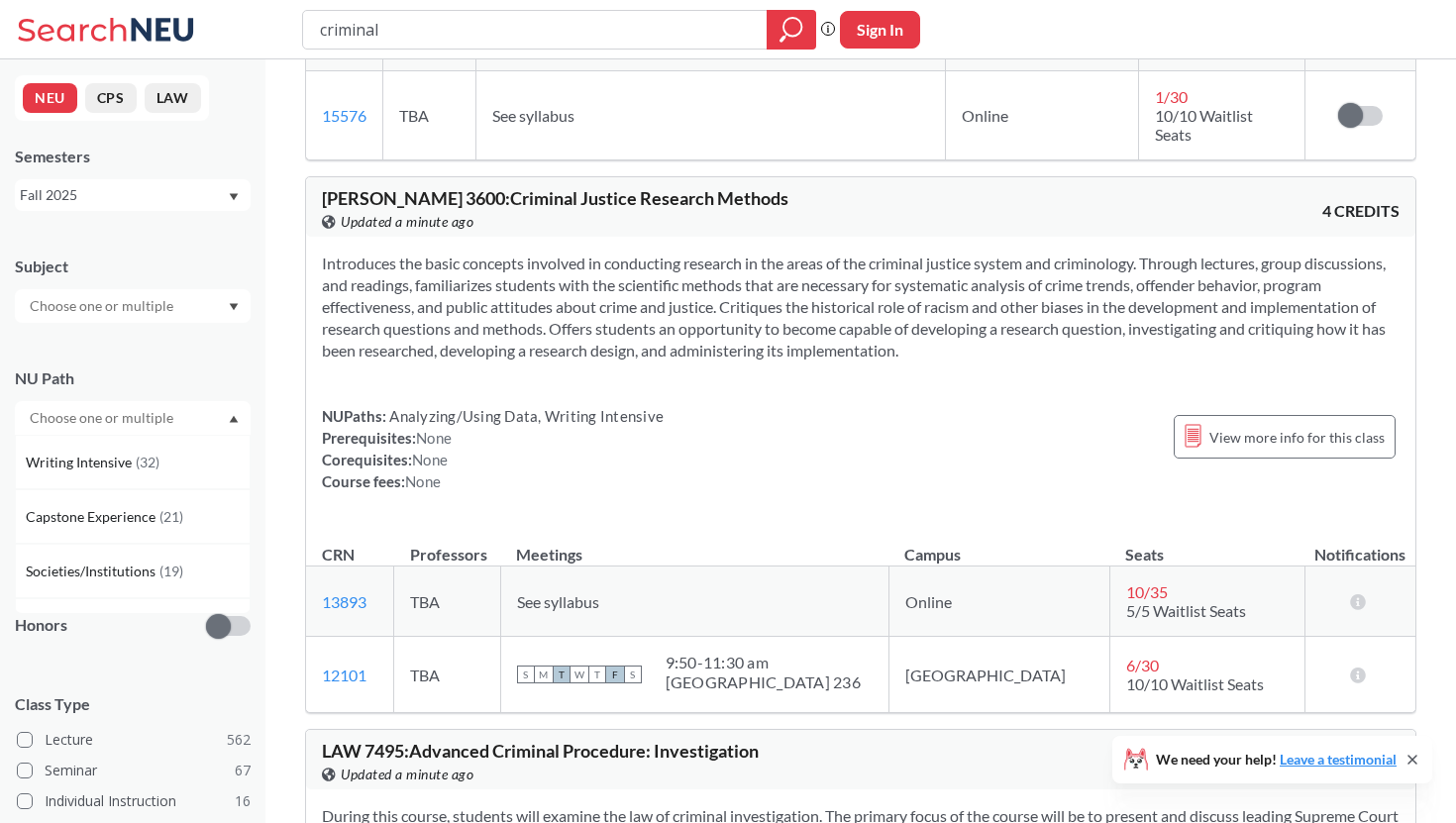 scroll, scrollTop: 566, scrollLeft: 0, axis: vertical 